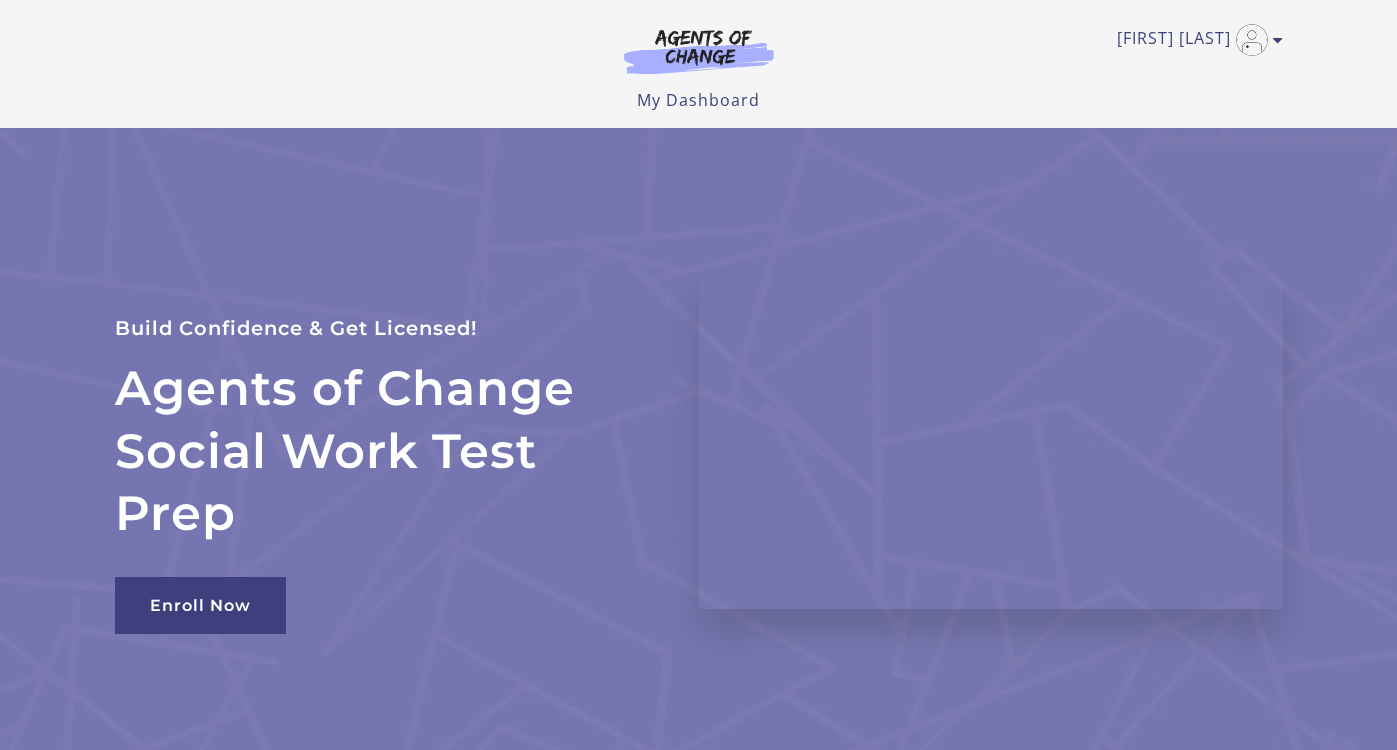 scroll, scrollTop: 0, scrollLeft: 0, axis: both 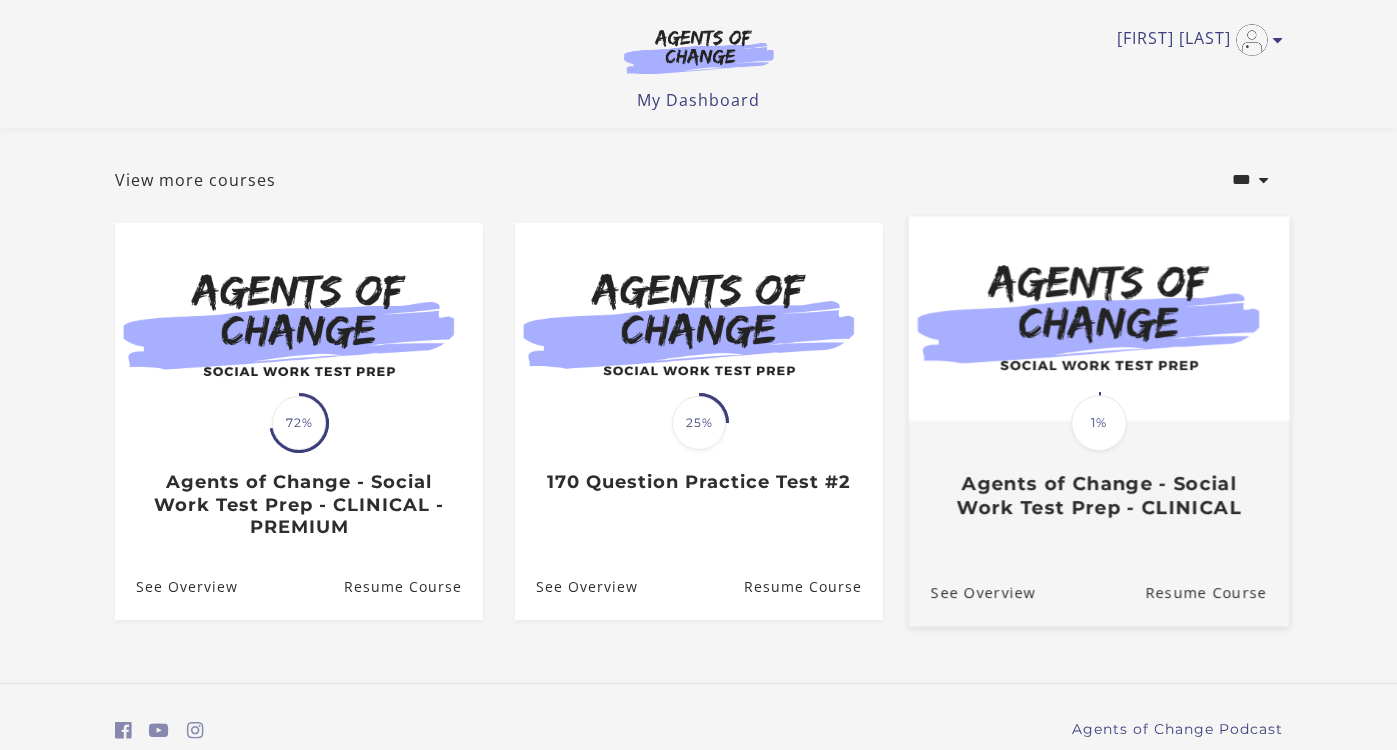 click at bounding box center [1098, 318] 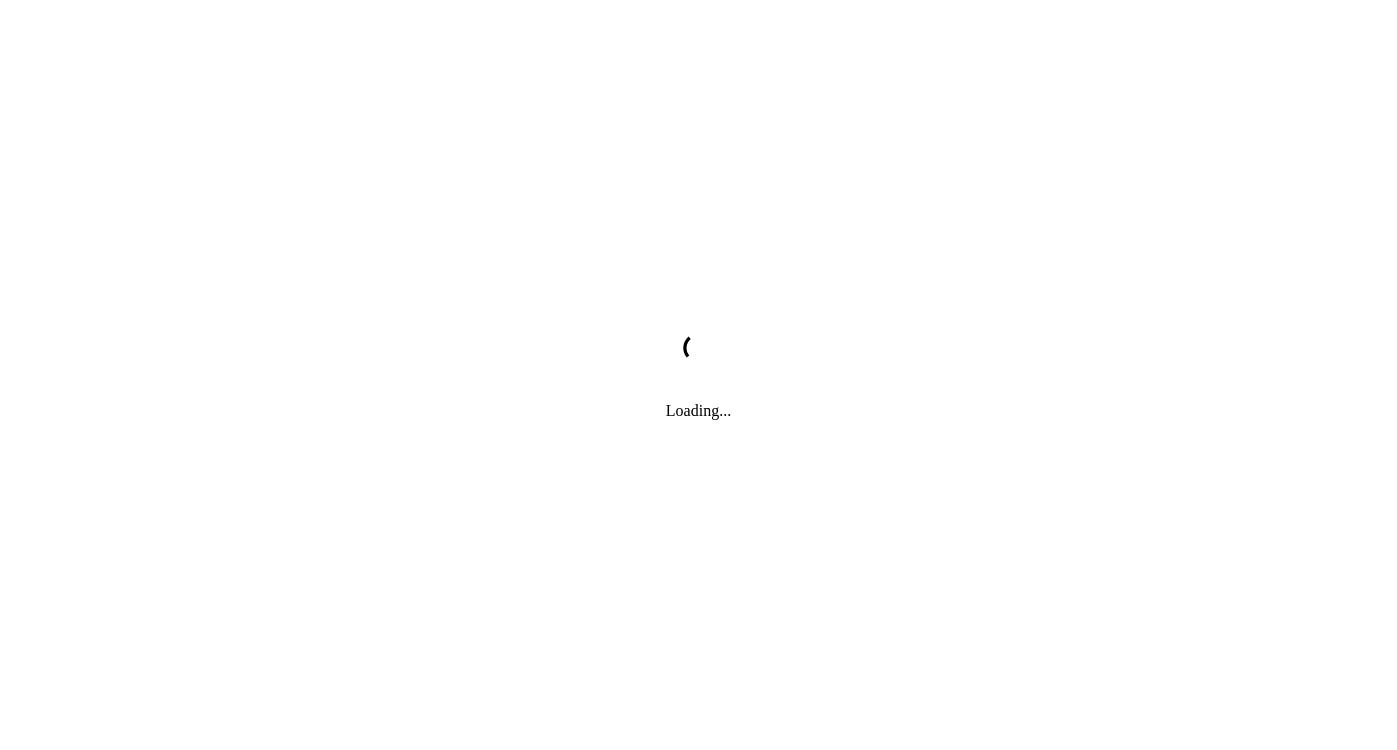scroll, scrollTop: 0, scrollLeft: 0, axis: both 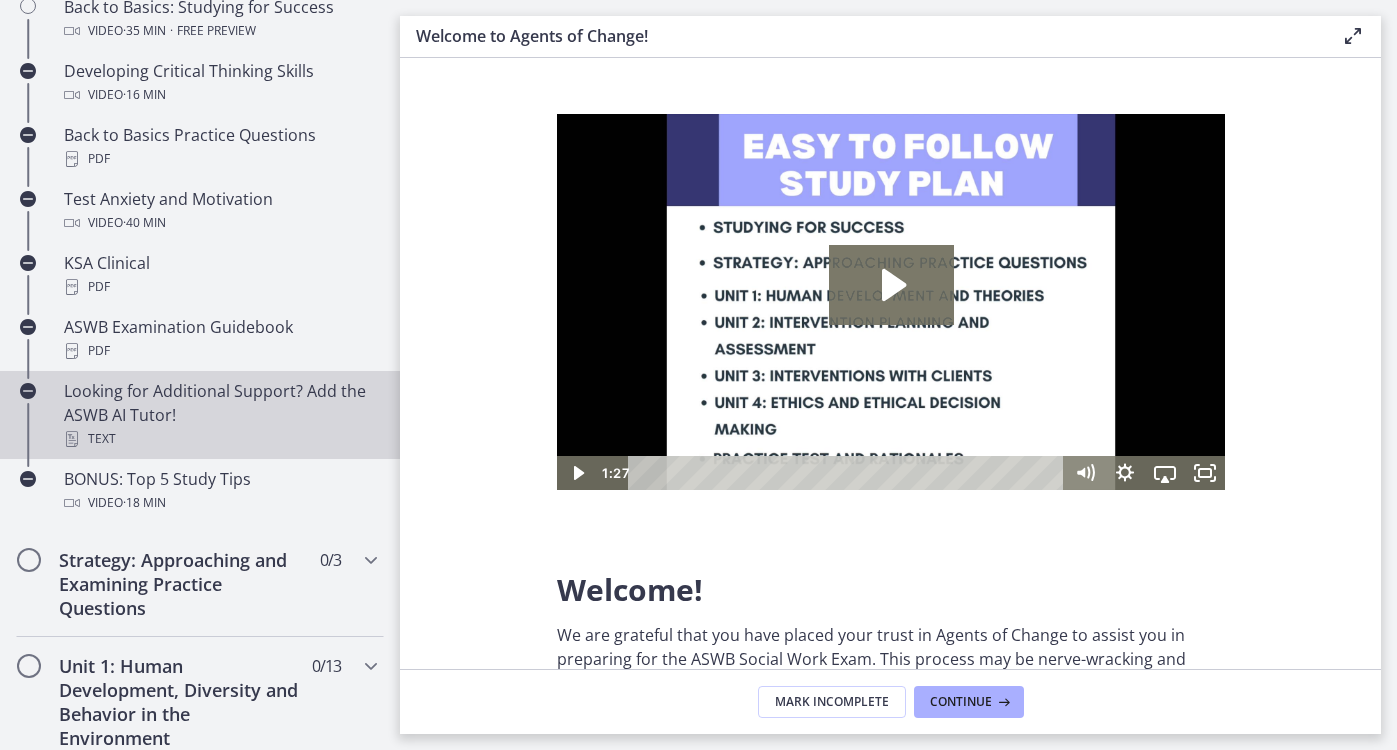 click on "Text" at bounding box center (220, 439) 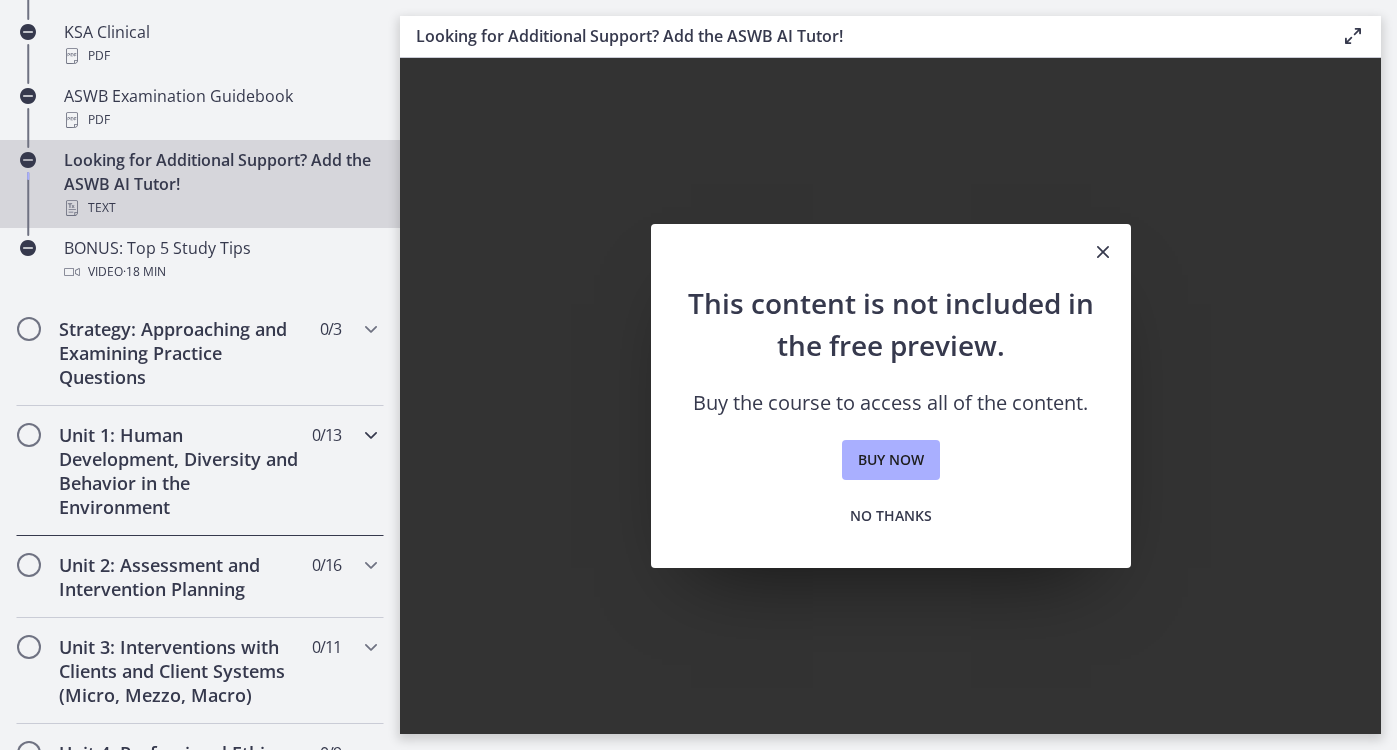 scroll, scrollTop: 954, scrollLeft: 0, axis: vertical 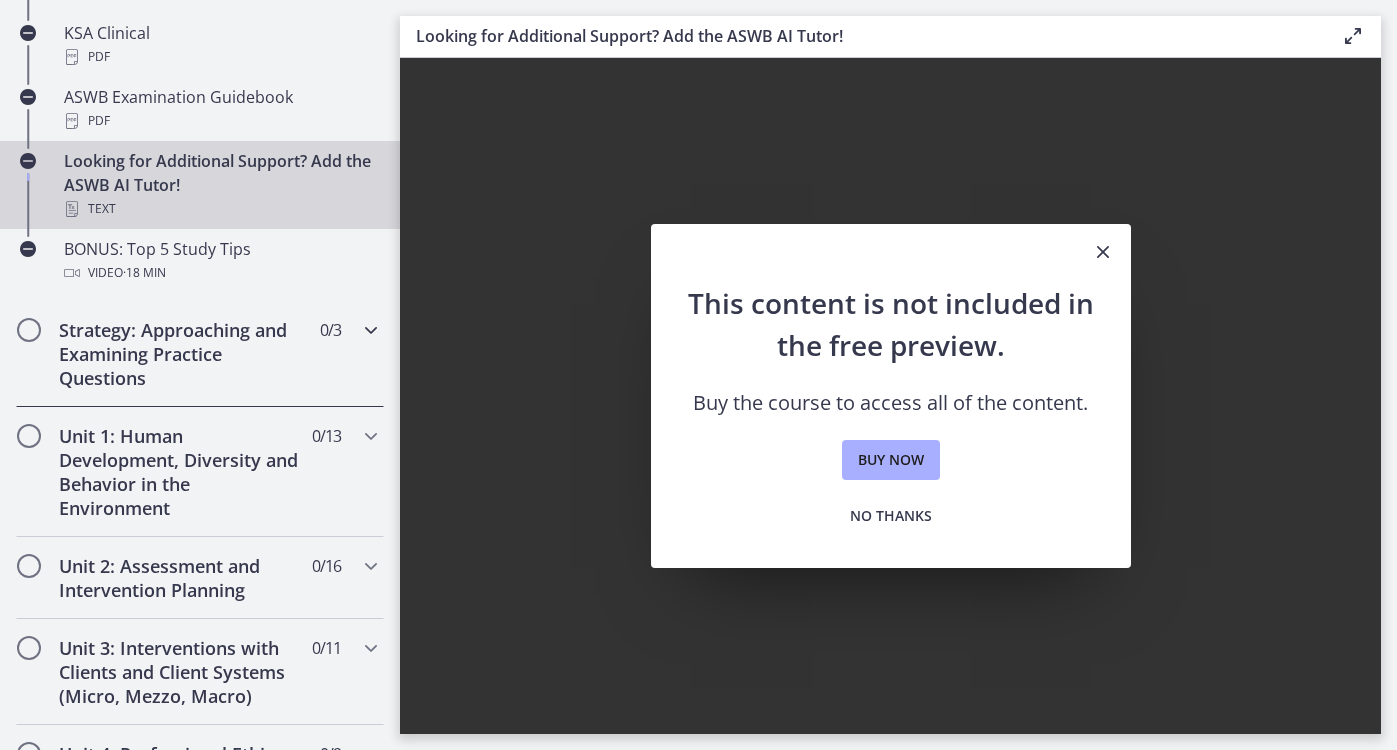 click at bounding box center [371, 330] 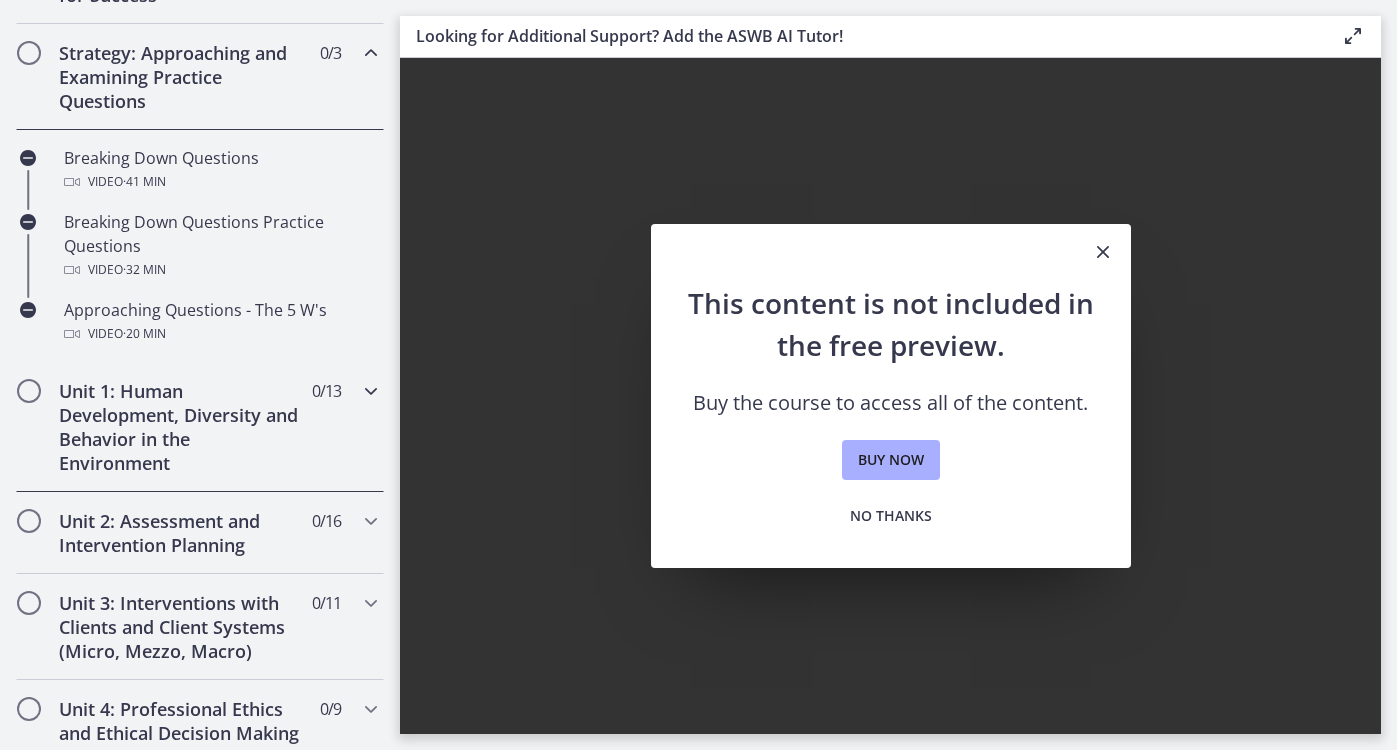 scroll, scrollTop: 436, scrollLeft: 0, axis: vertical 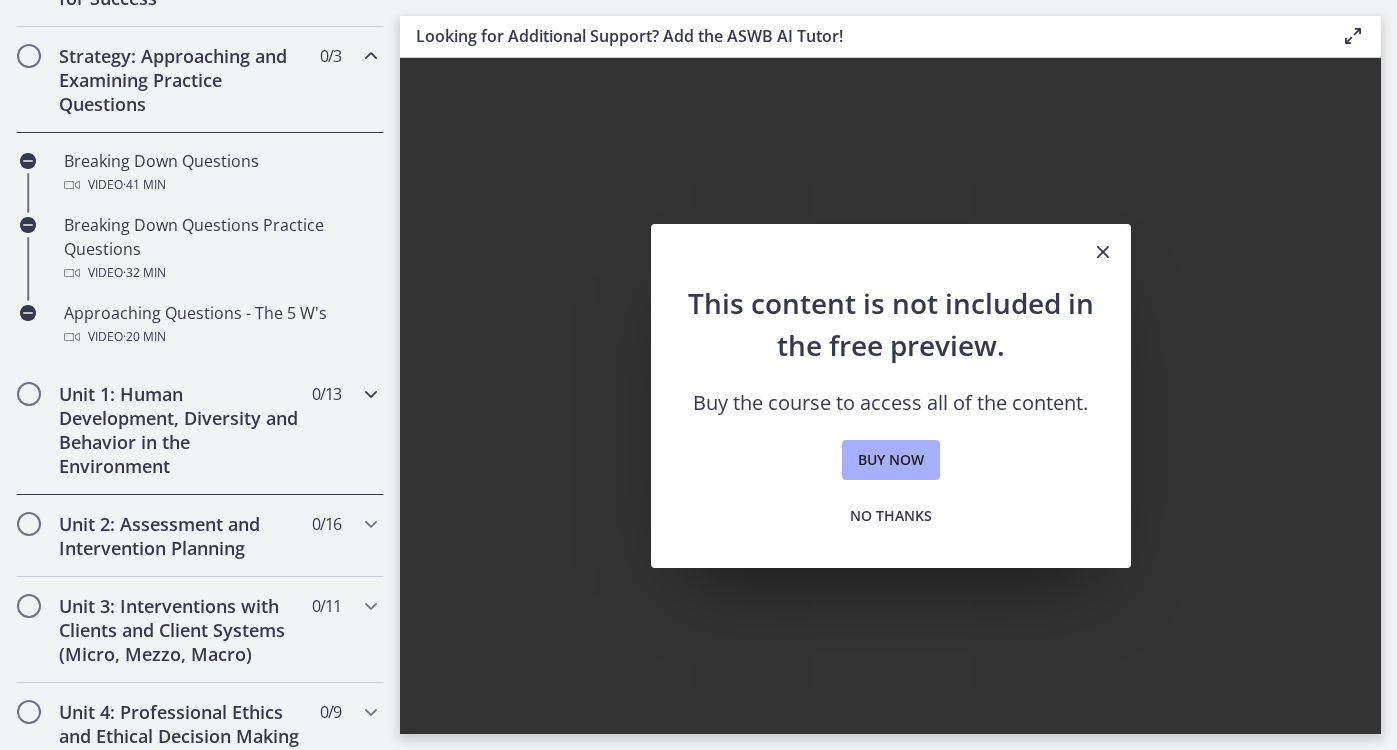 click at bounding box center (371, 394) 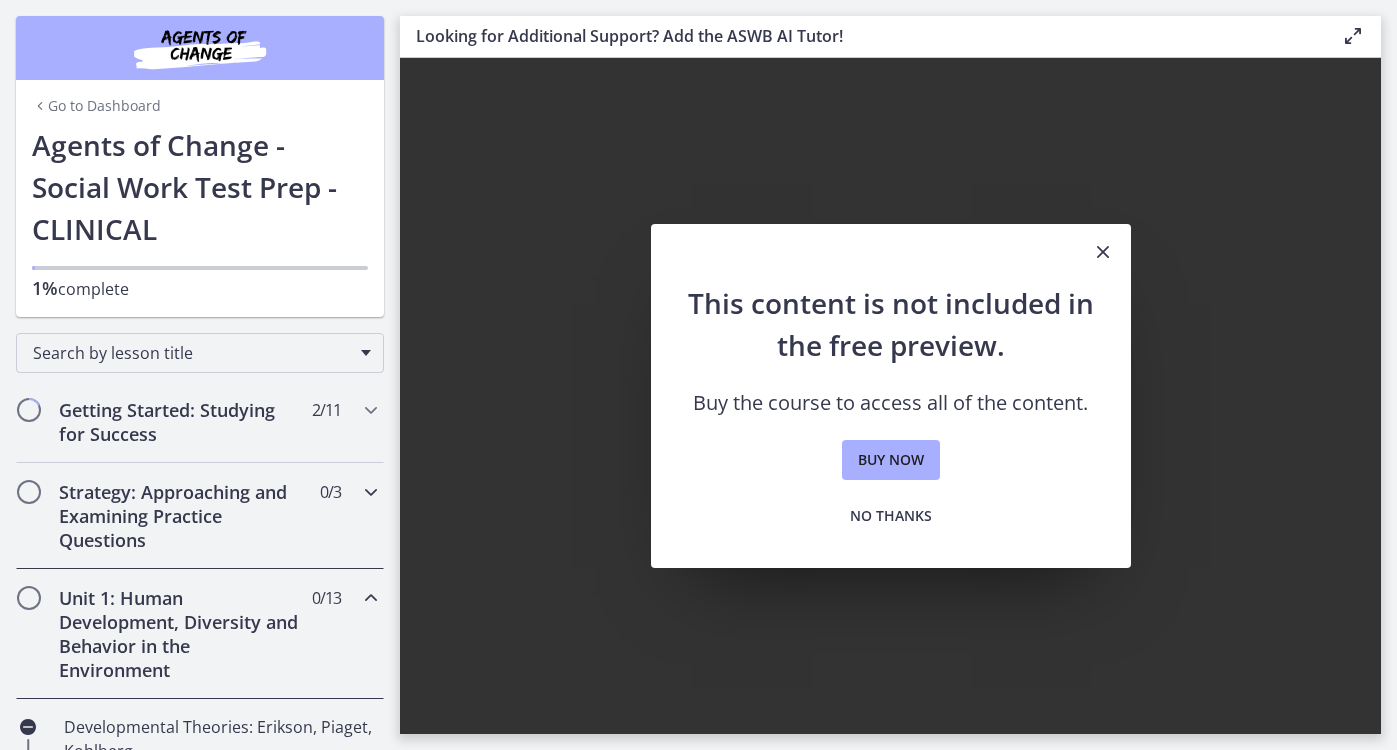 scroll, scrollTop: 0, scrollLeft: 0, axis: both 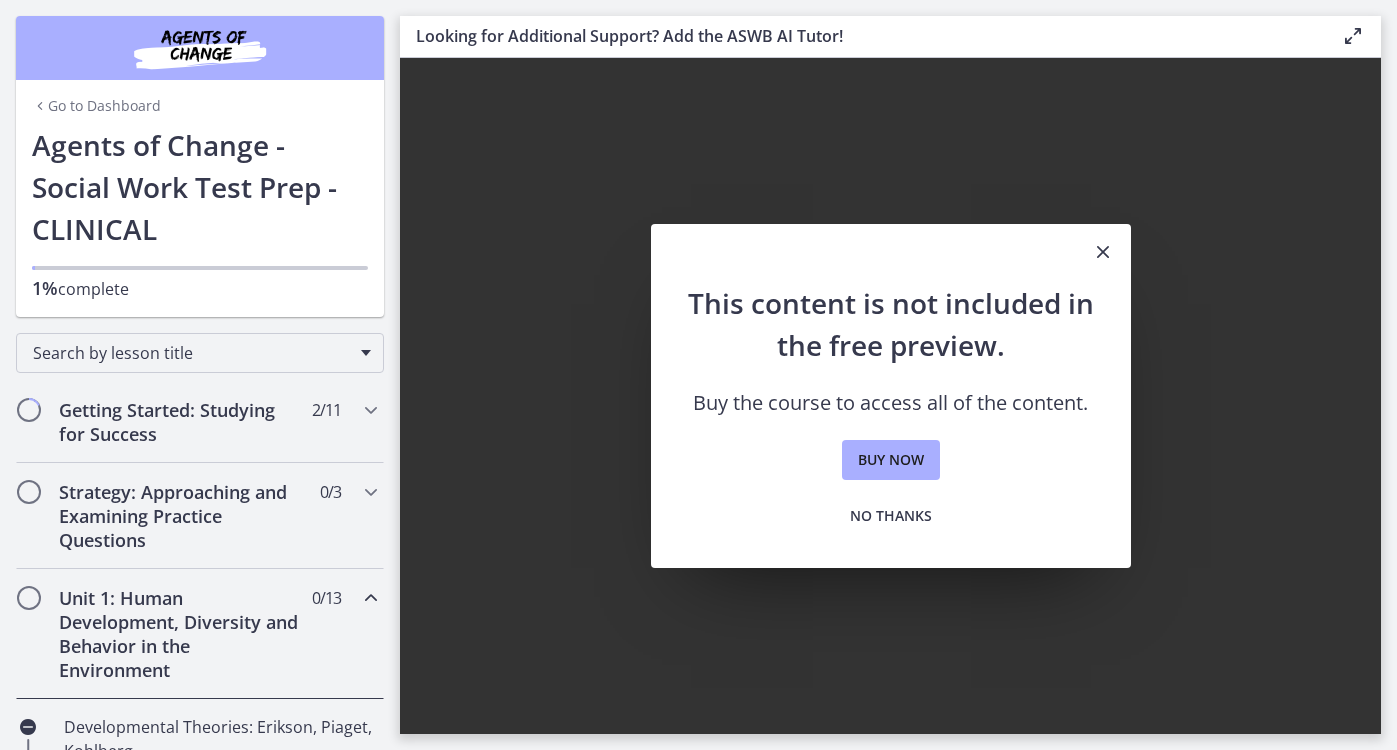 click on "Go to Dashboard" at bounding box center (96, 106) 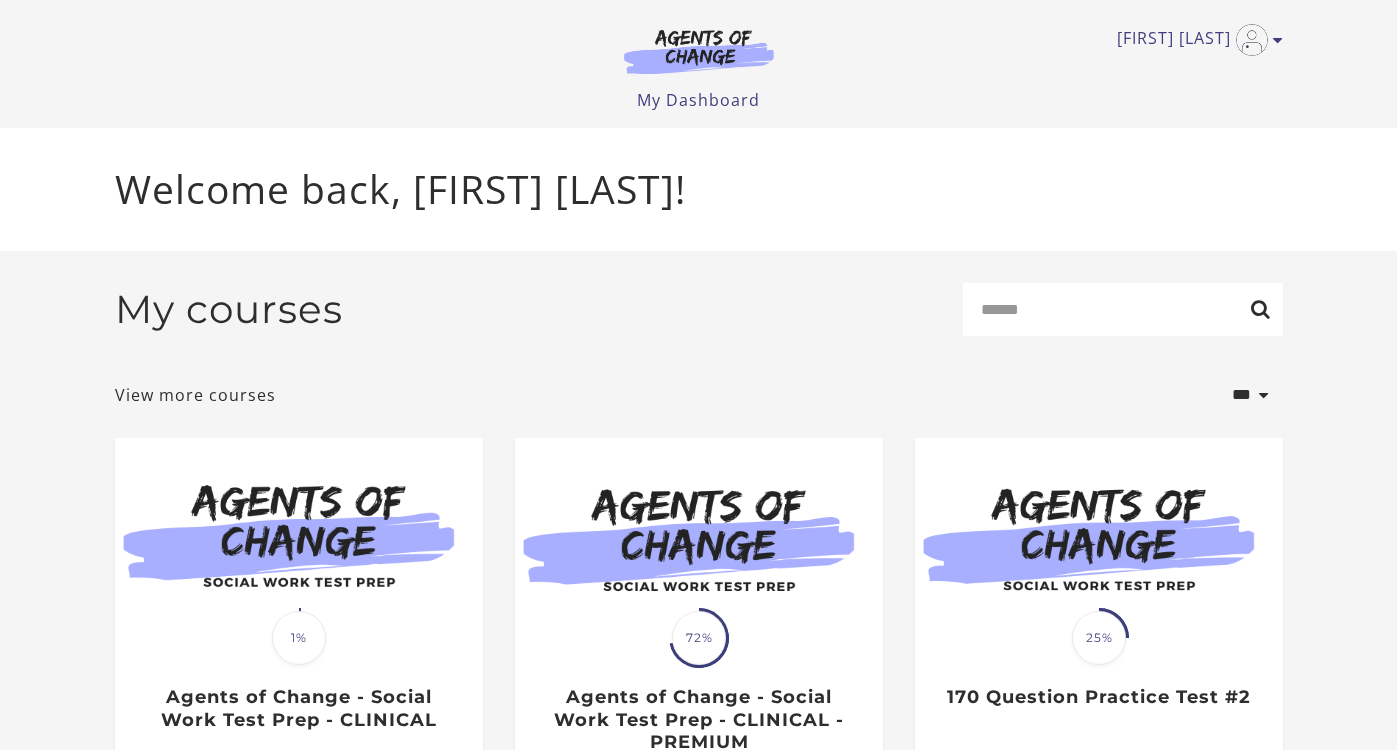 scroll, scrollTop: 0, scrollLeft: 0, axis: both 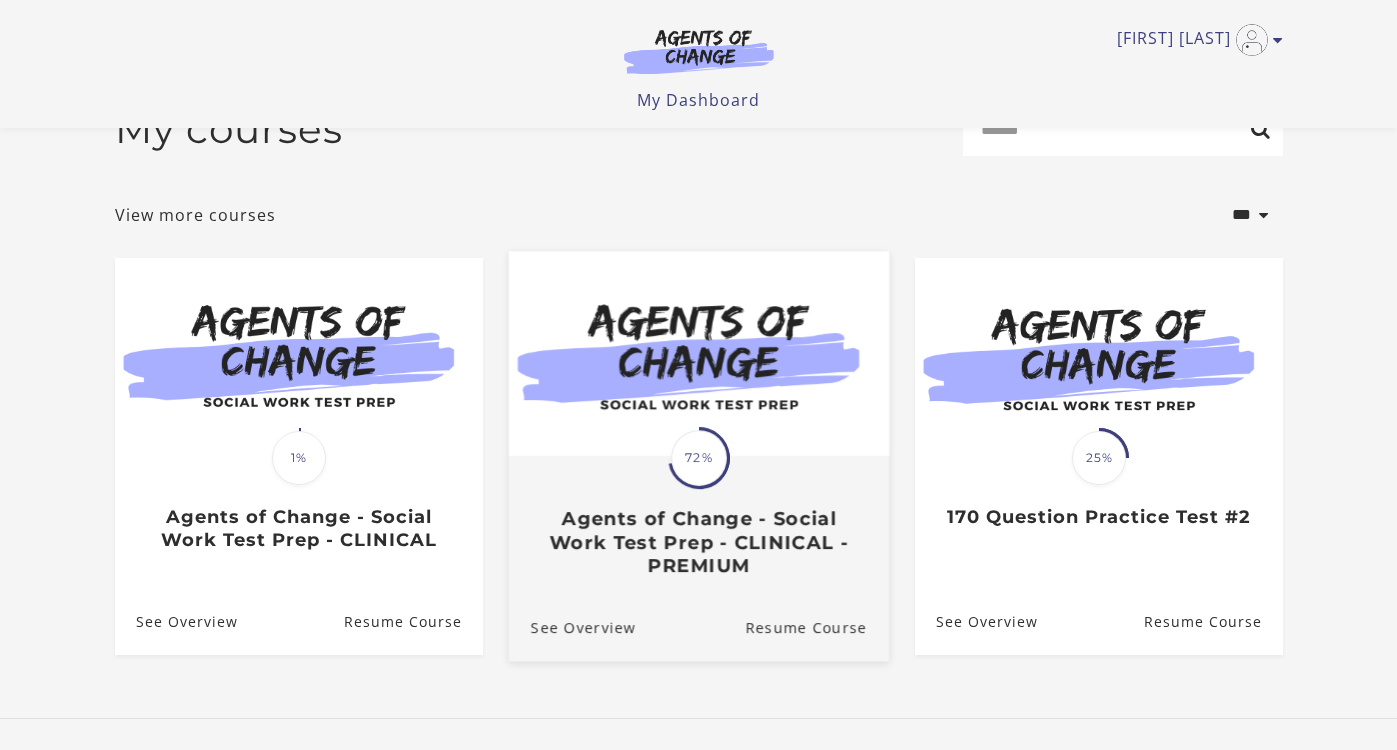 click on "Translation missing: en.liquid.partials.dashboard_course_card.progress_description: 72%
72%
Agents of Change - Social Work Test Prep - CLINICAL - PREMIUM" at bounding box center (698, 517) 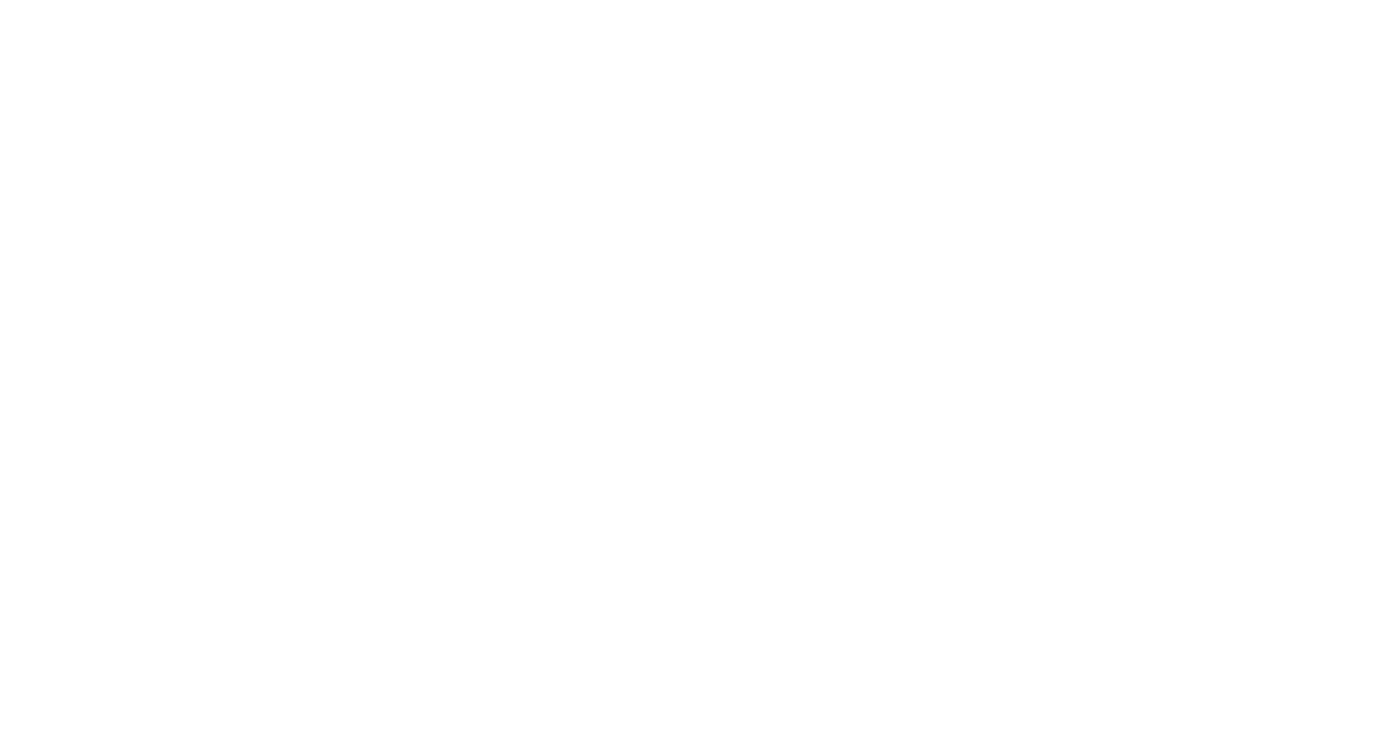 scroll, scrollTop: 0, scrollLeft: 0, axis: both 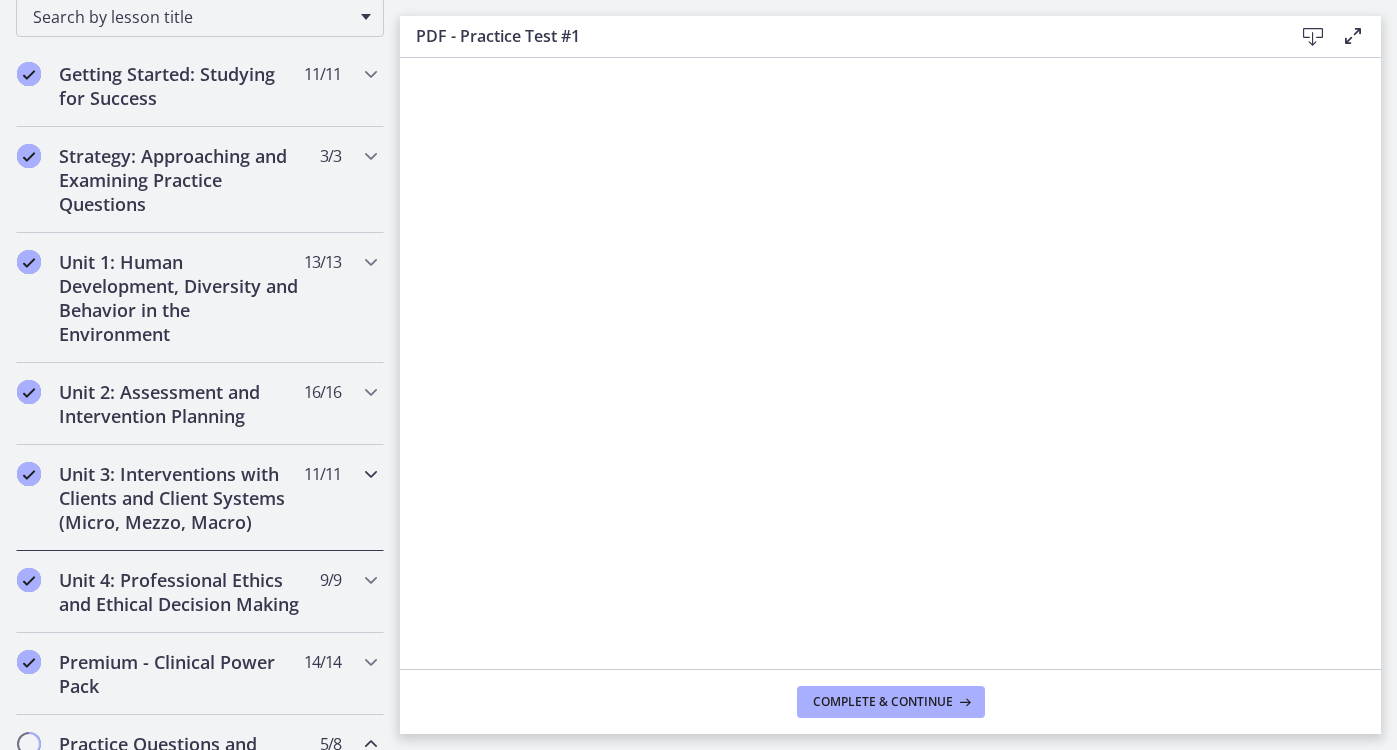 click at bounding box center [371, 474] 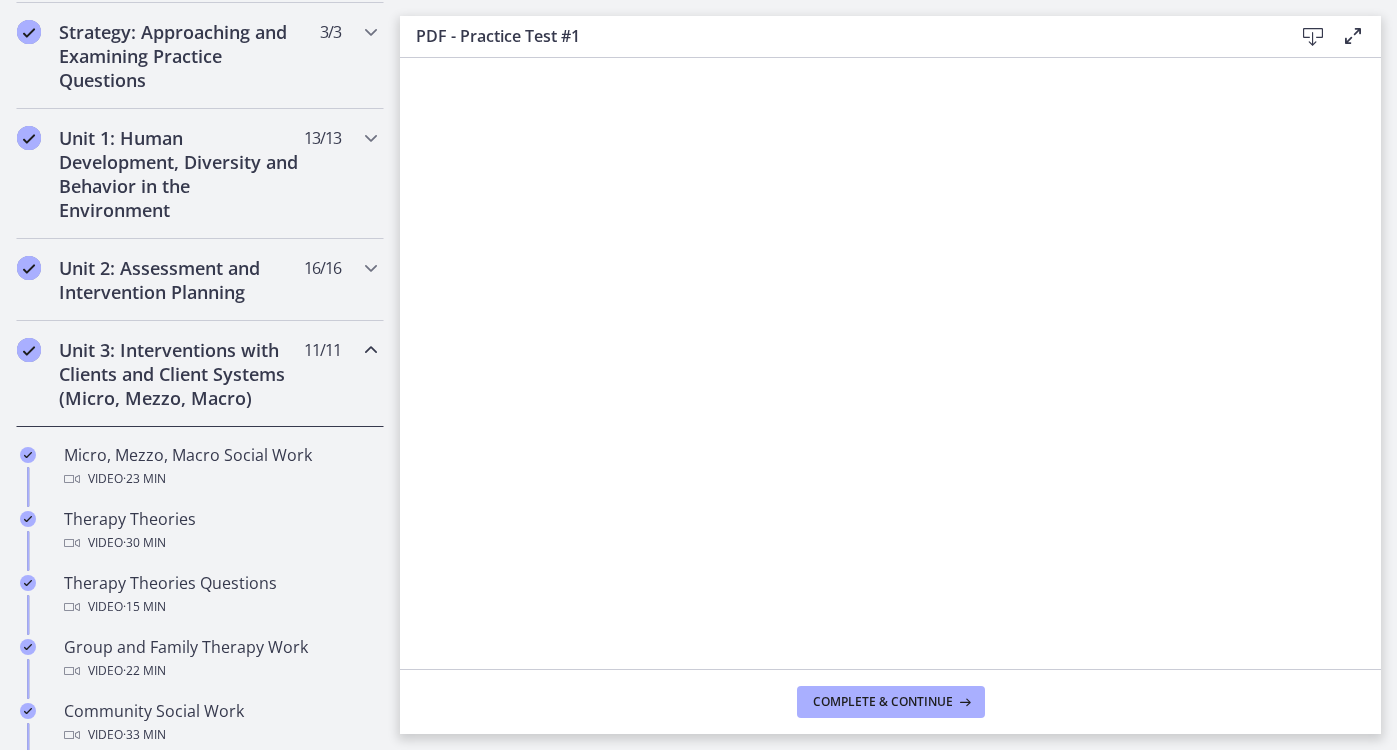 scroll, scrollTop: 439, scrollLeft: 0, axis: vertical 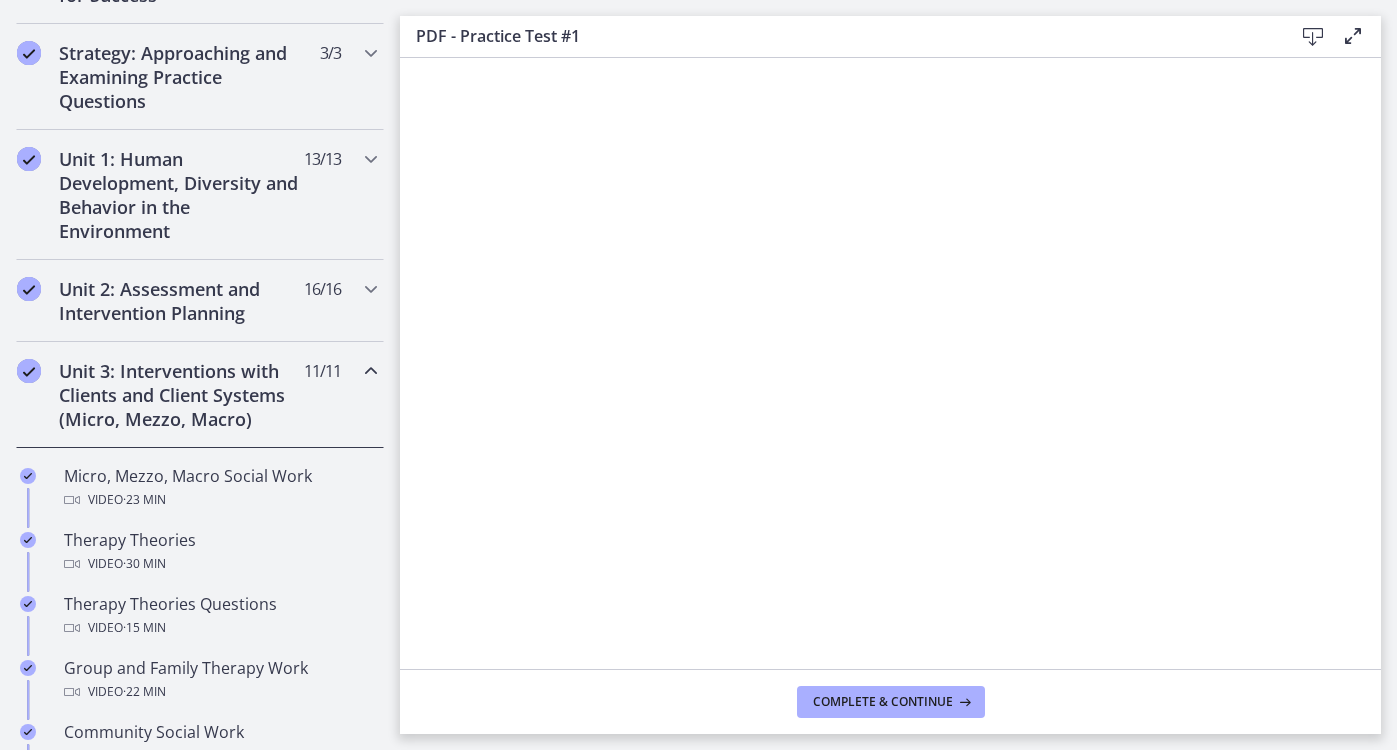 click at bounding box center (371, 371) 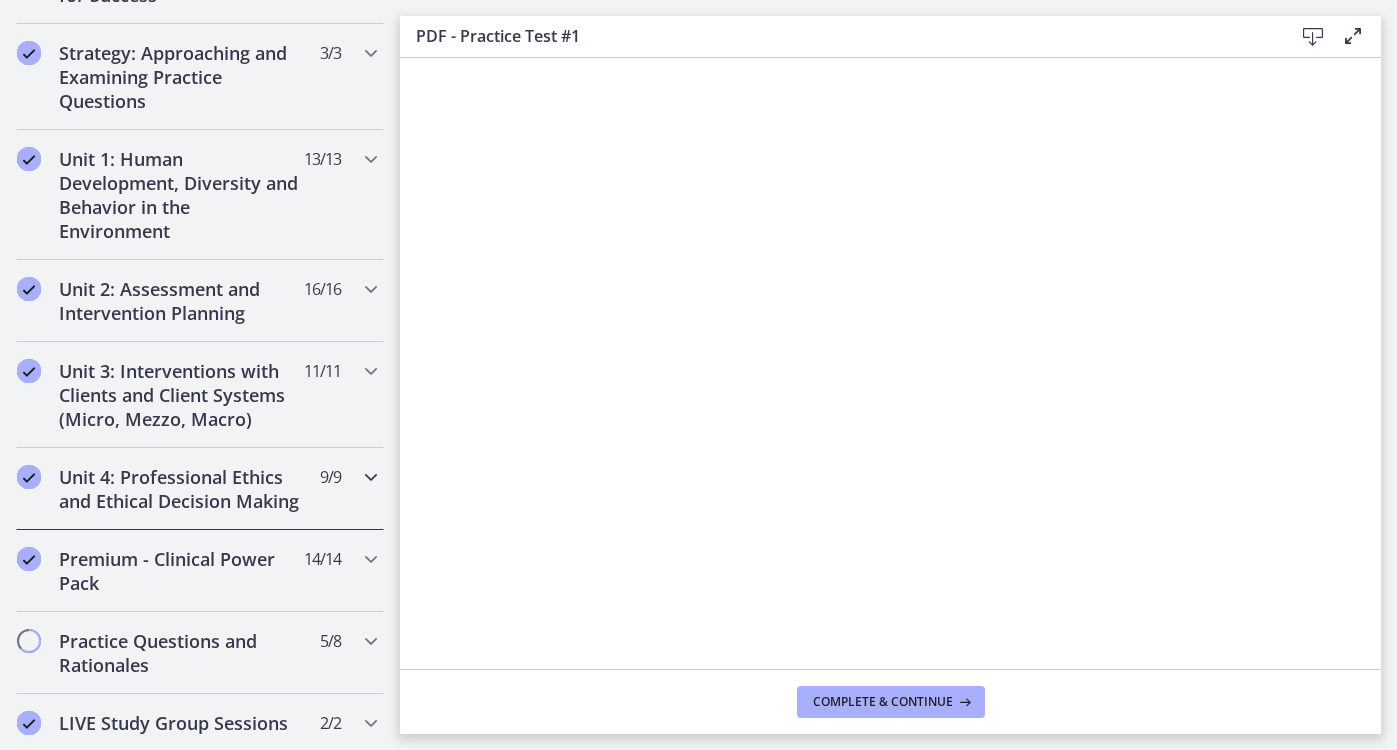 click at bounding box center [371, 477] 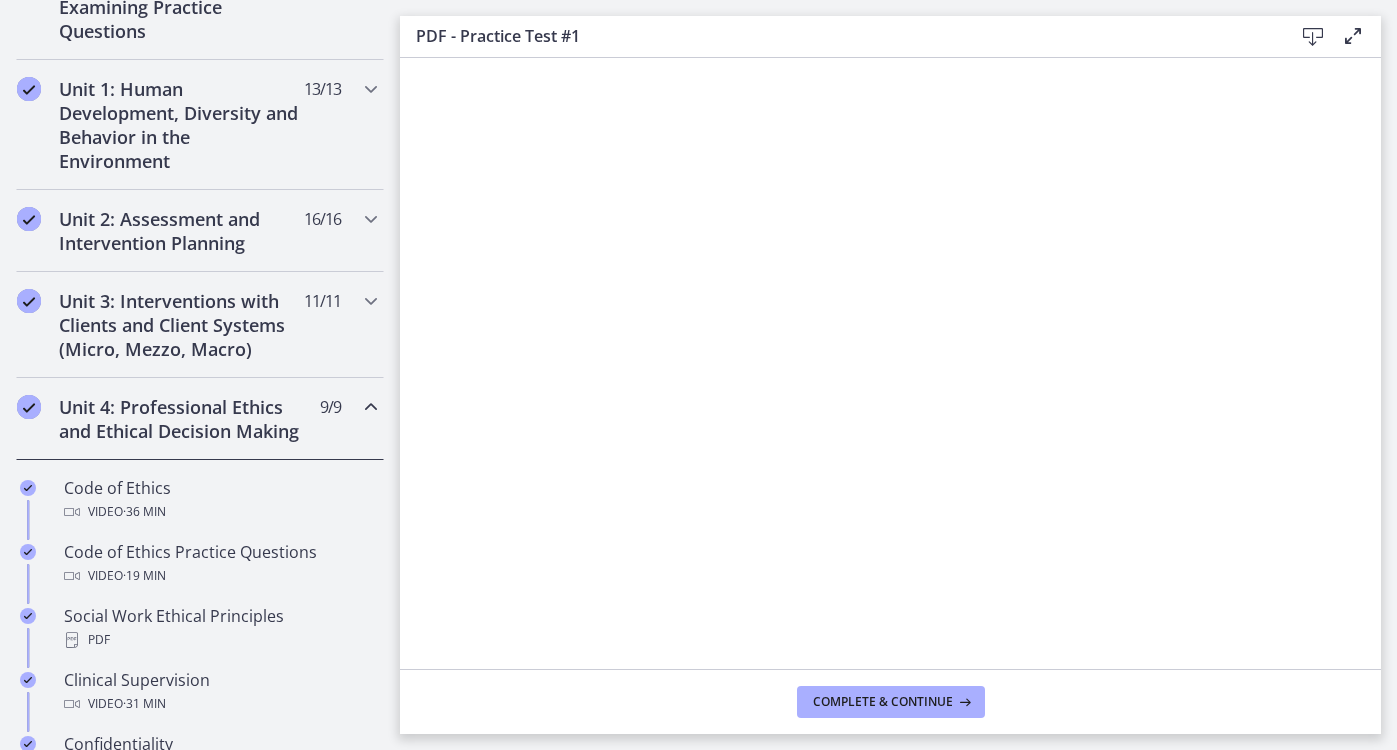 scroll, scrollTop: 513, scrollLeft: 0, axis: vertical 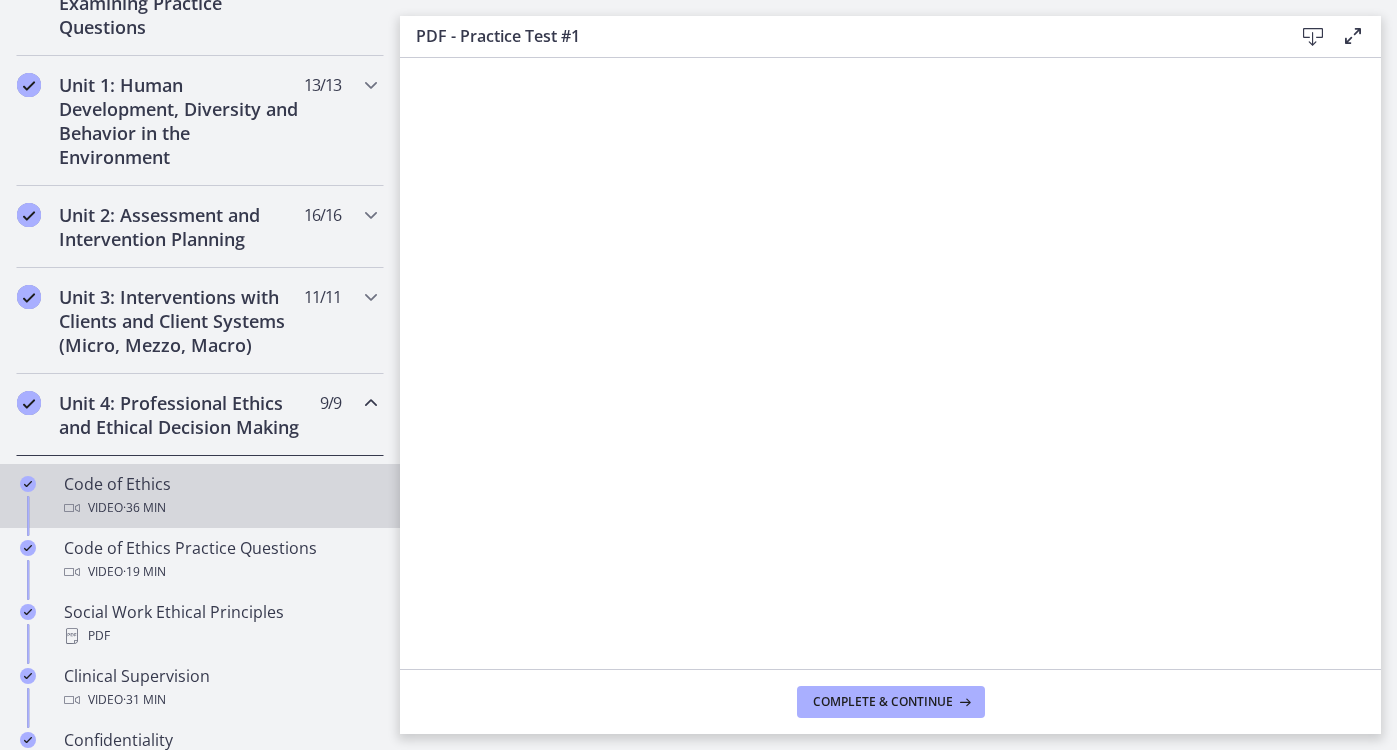 click on "Code of Ethics
Video
·  36 min" at bounding box center [220, 496] 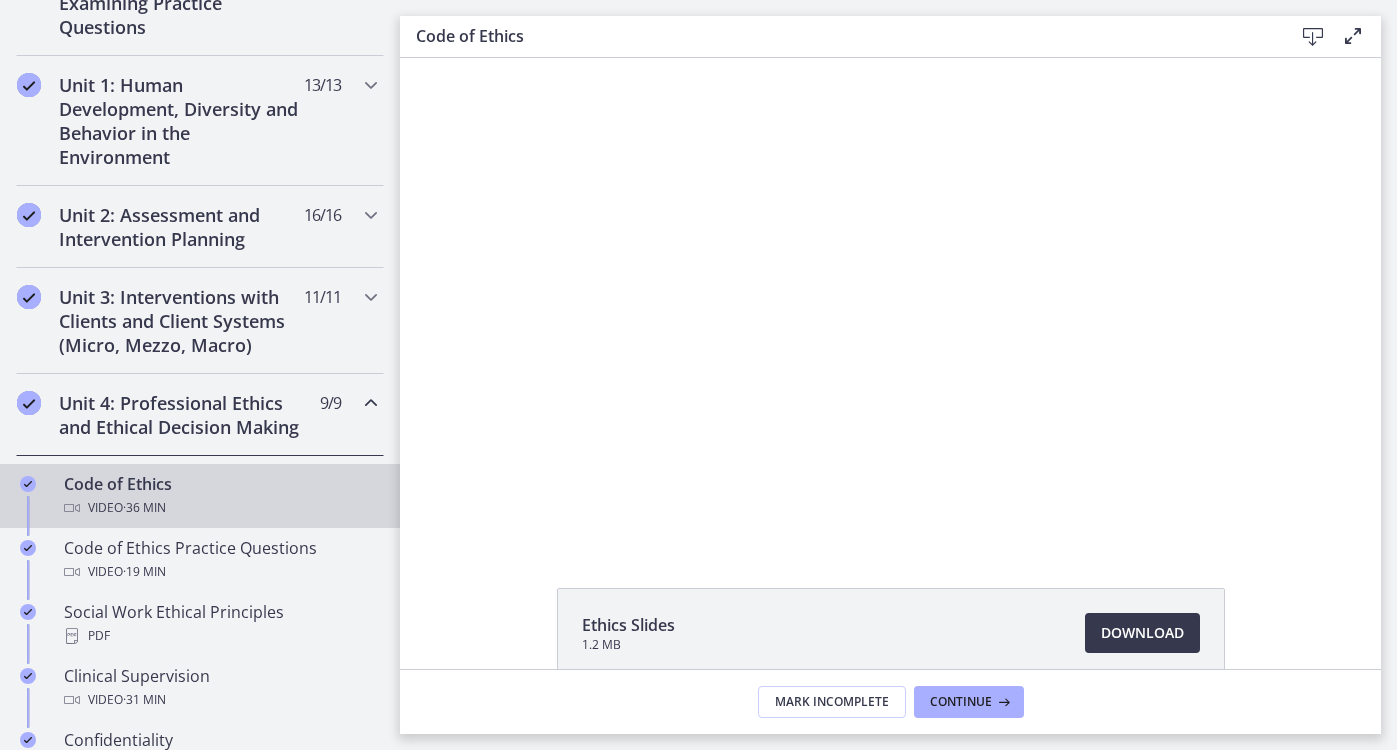 scroll, scrollTop: 0, scrollLeft: 0, axis: both 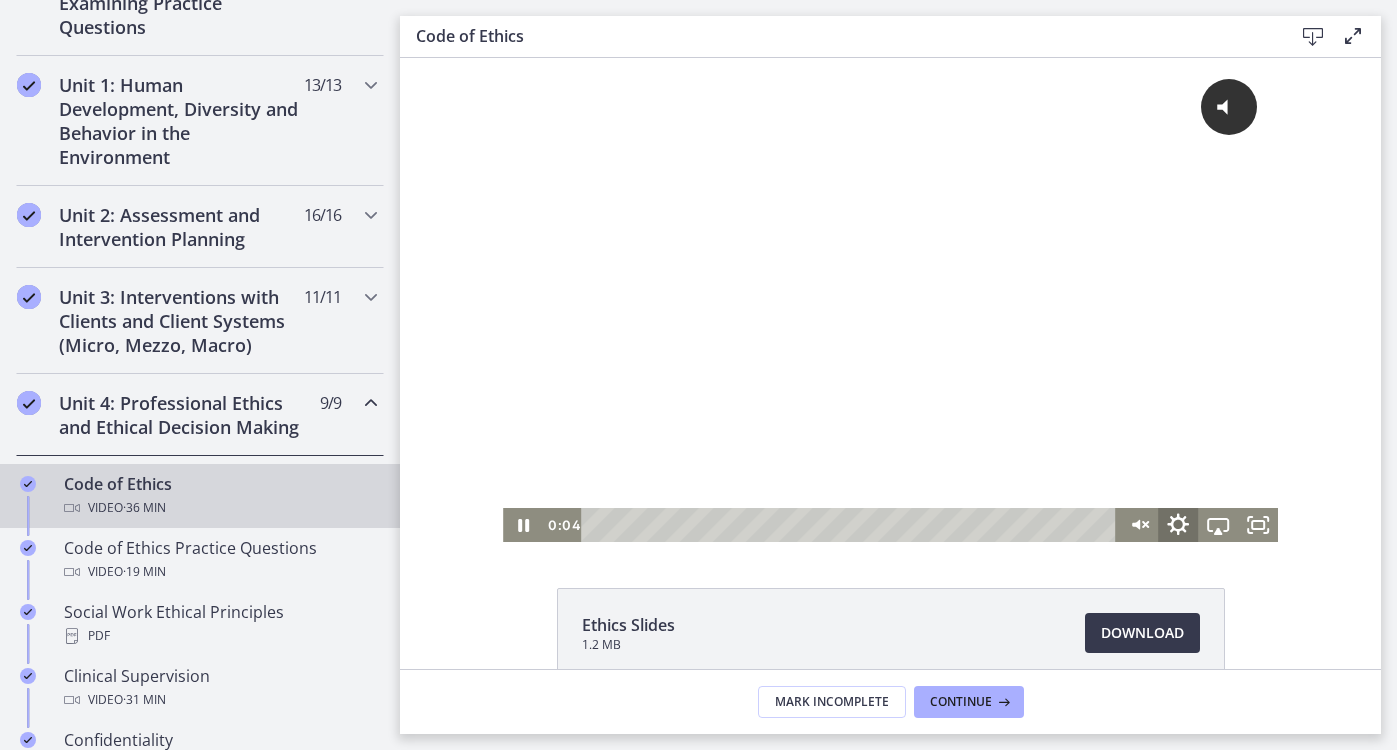 click 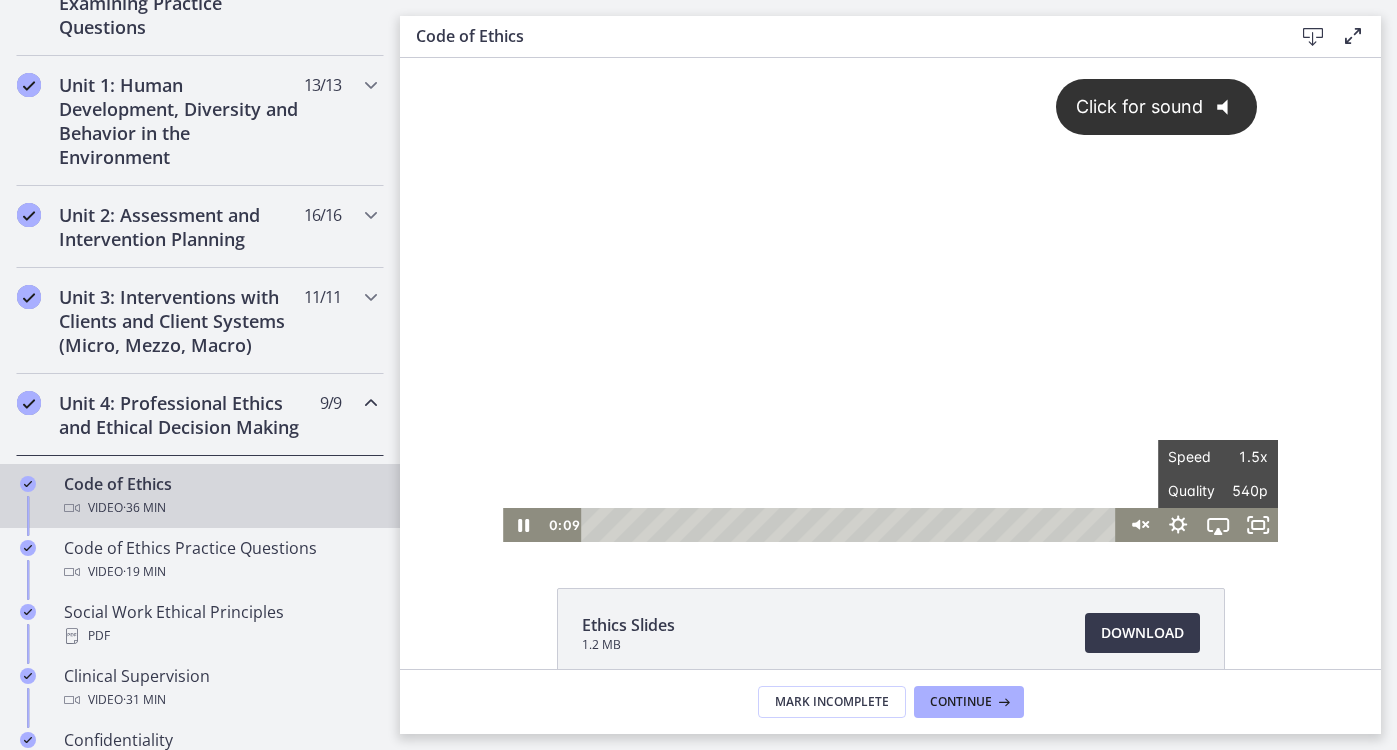 click 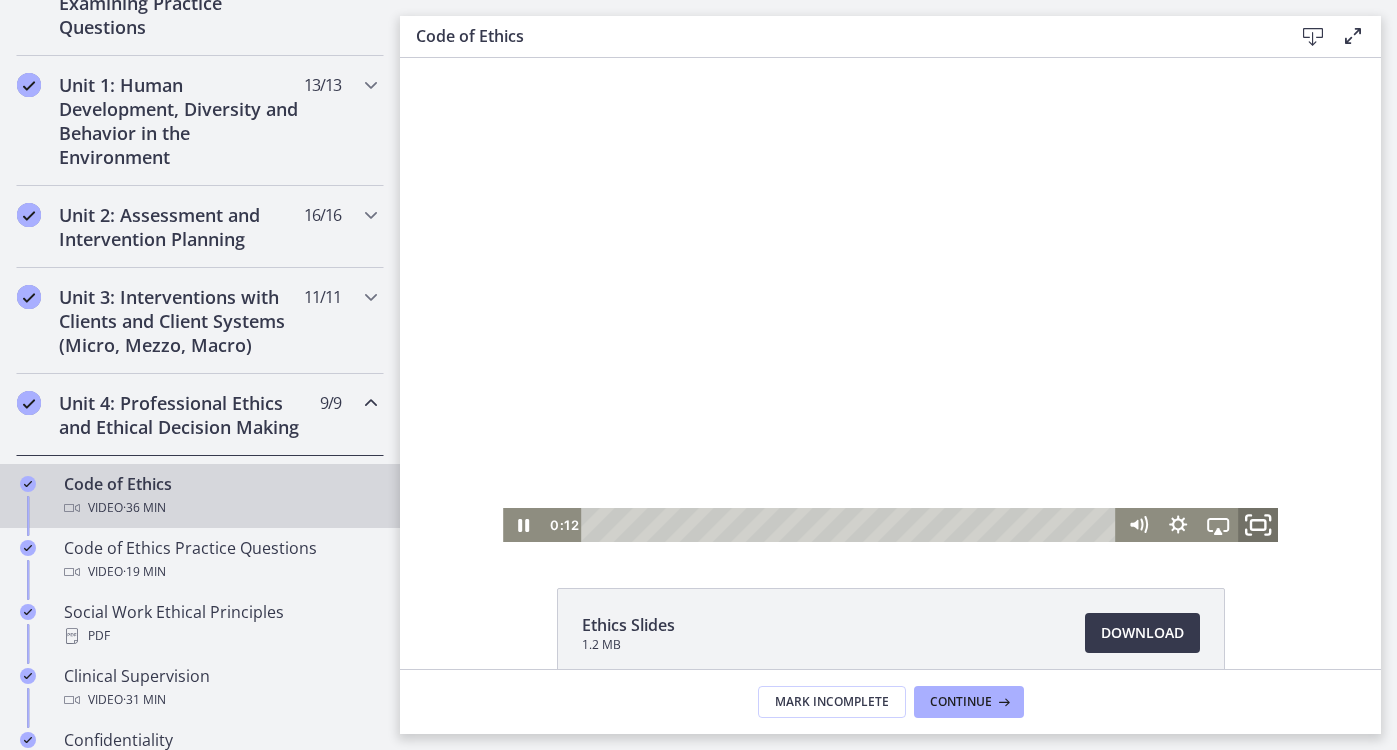 click 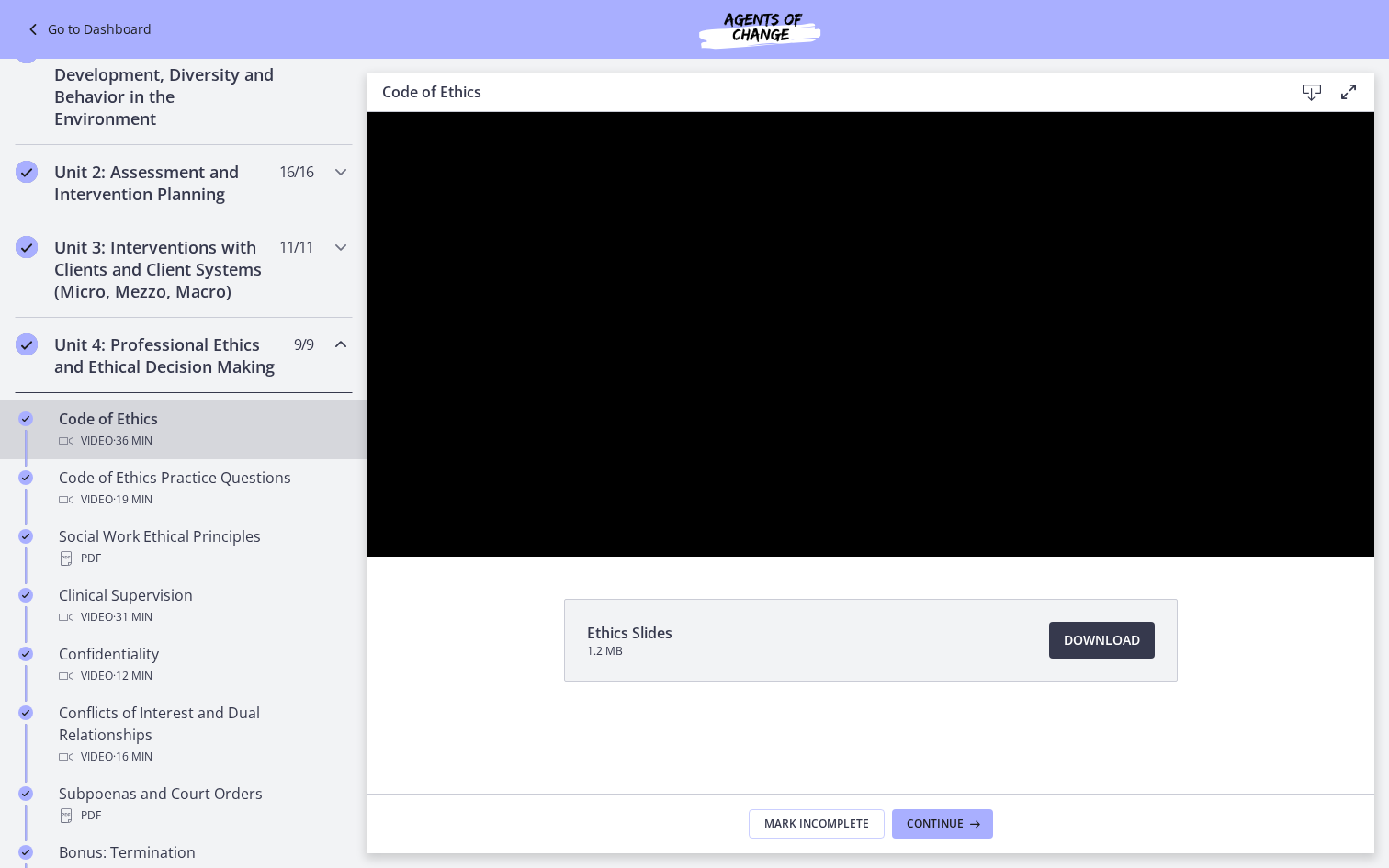click at bounding box center [871, 334] 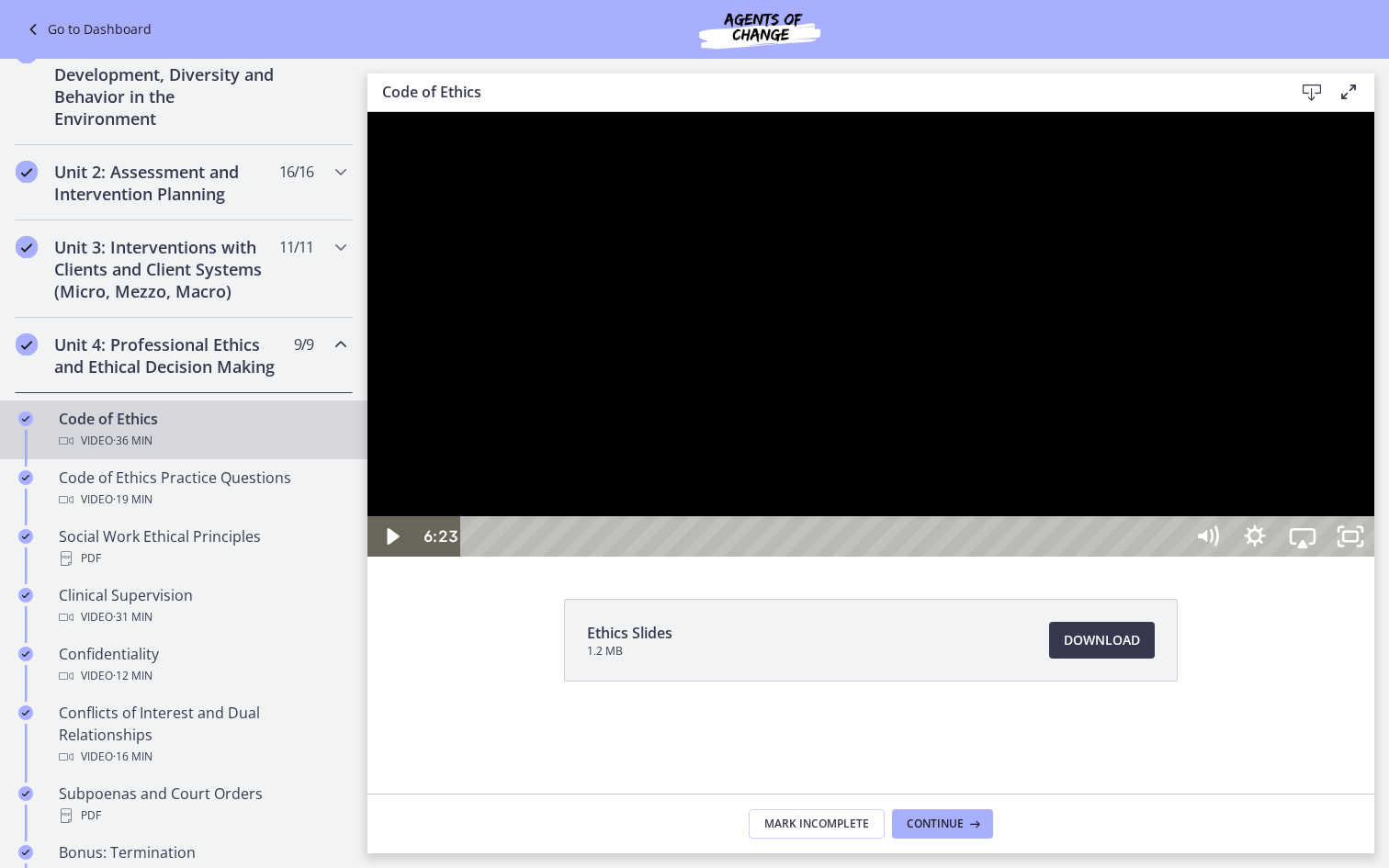 click at bounding box center [871, 334] 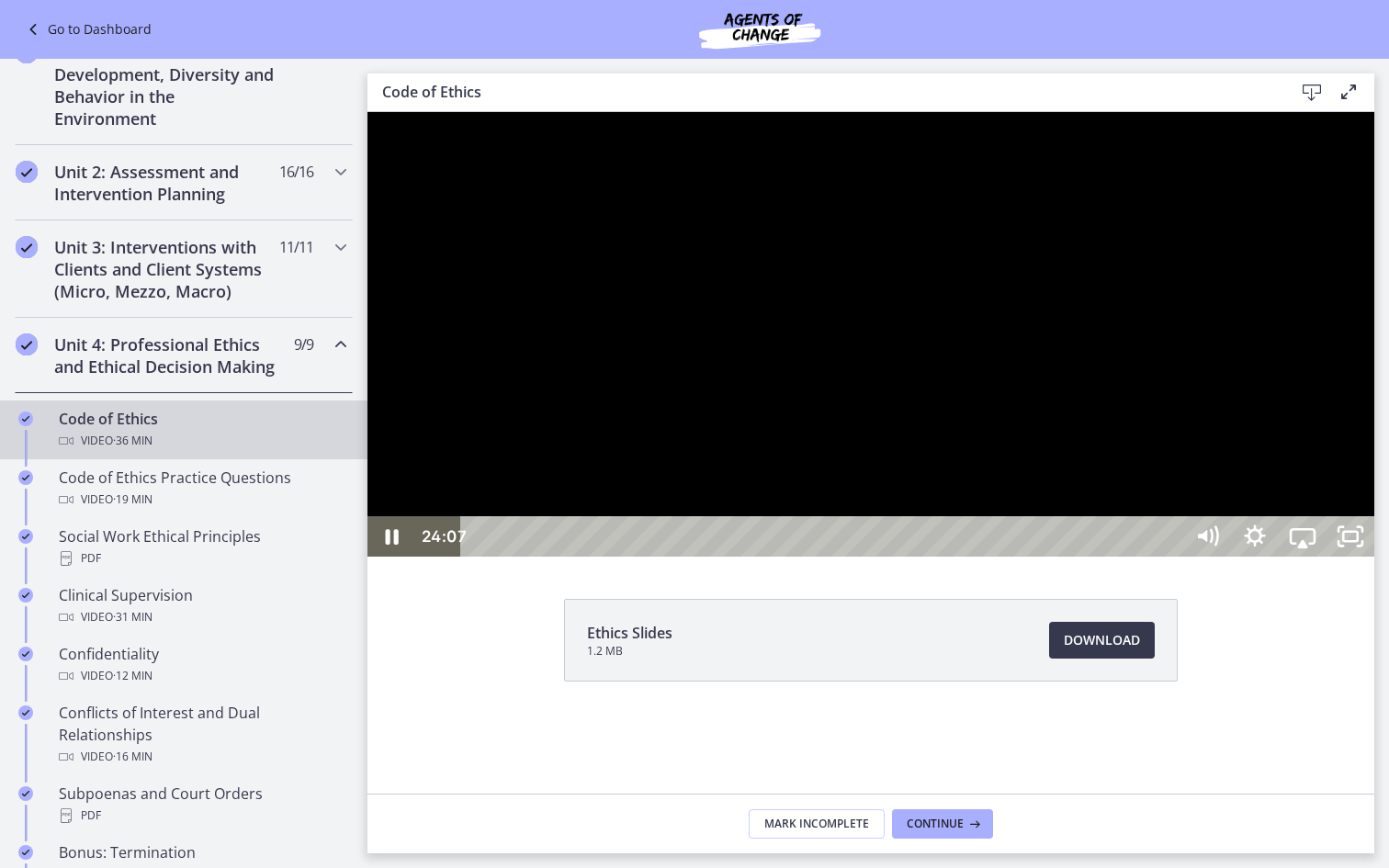 click at bounding box center (871, 334) 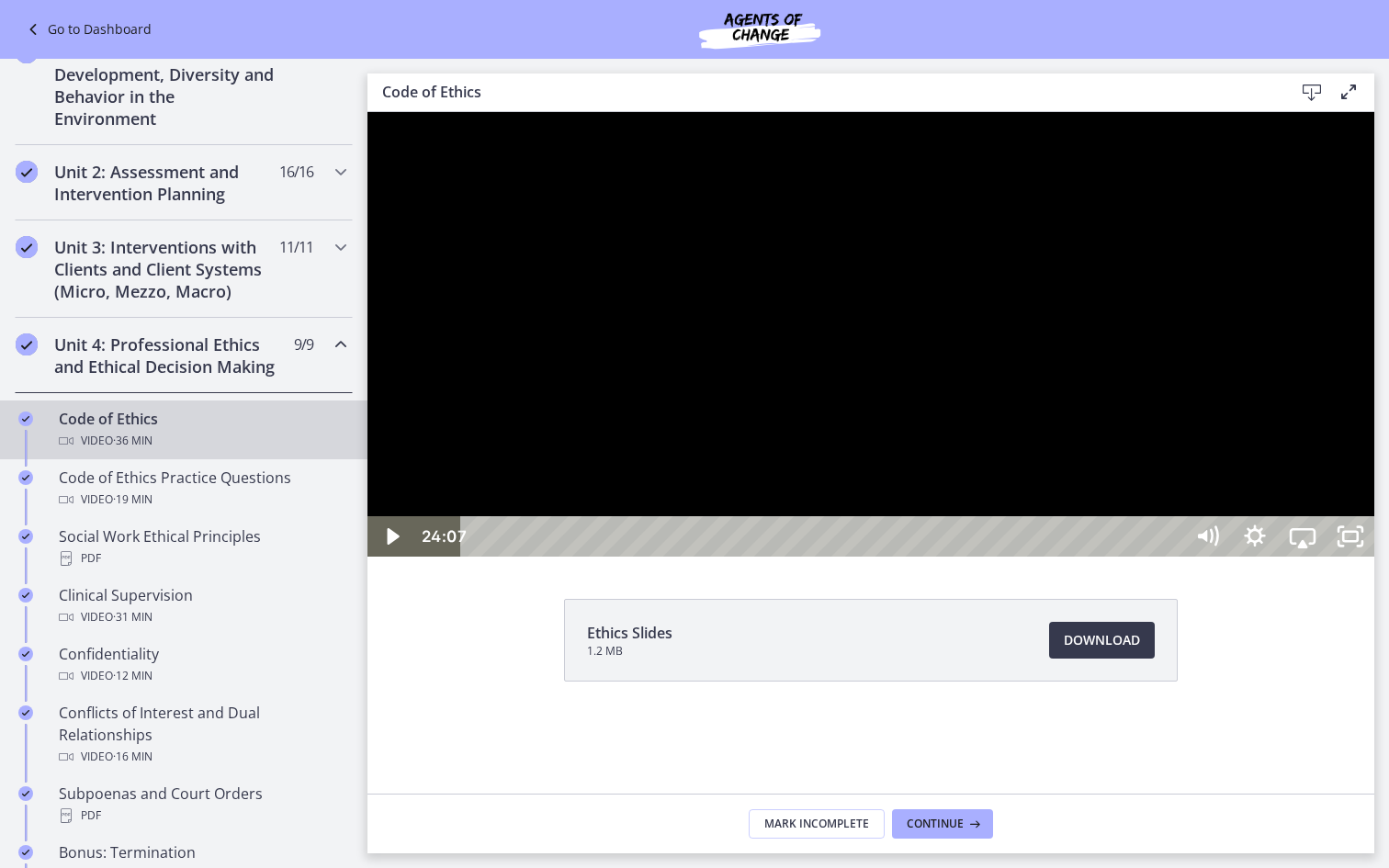 type 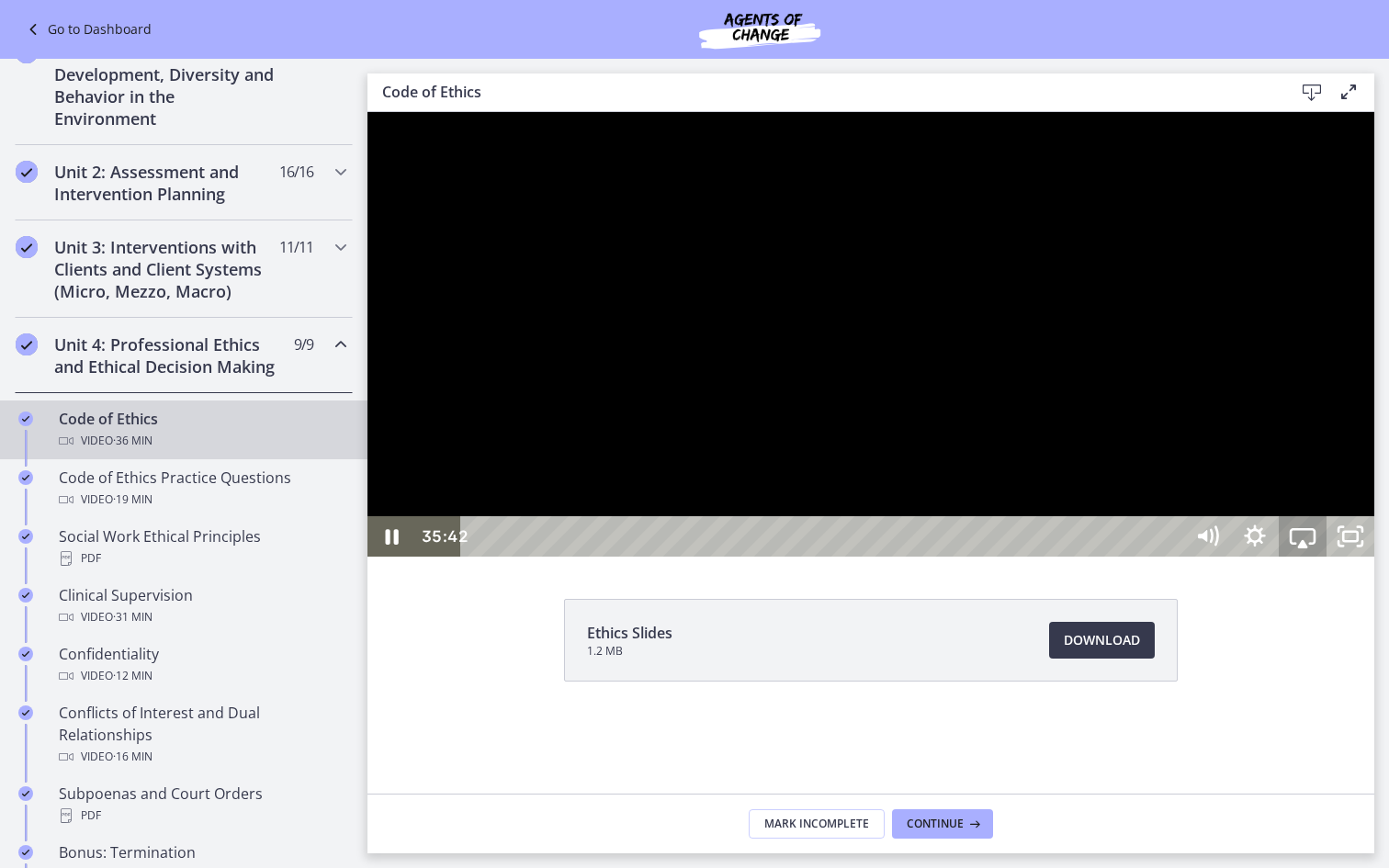 click 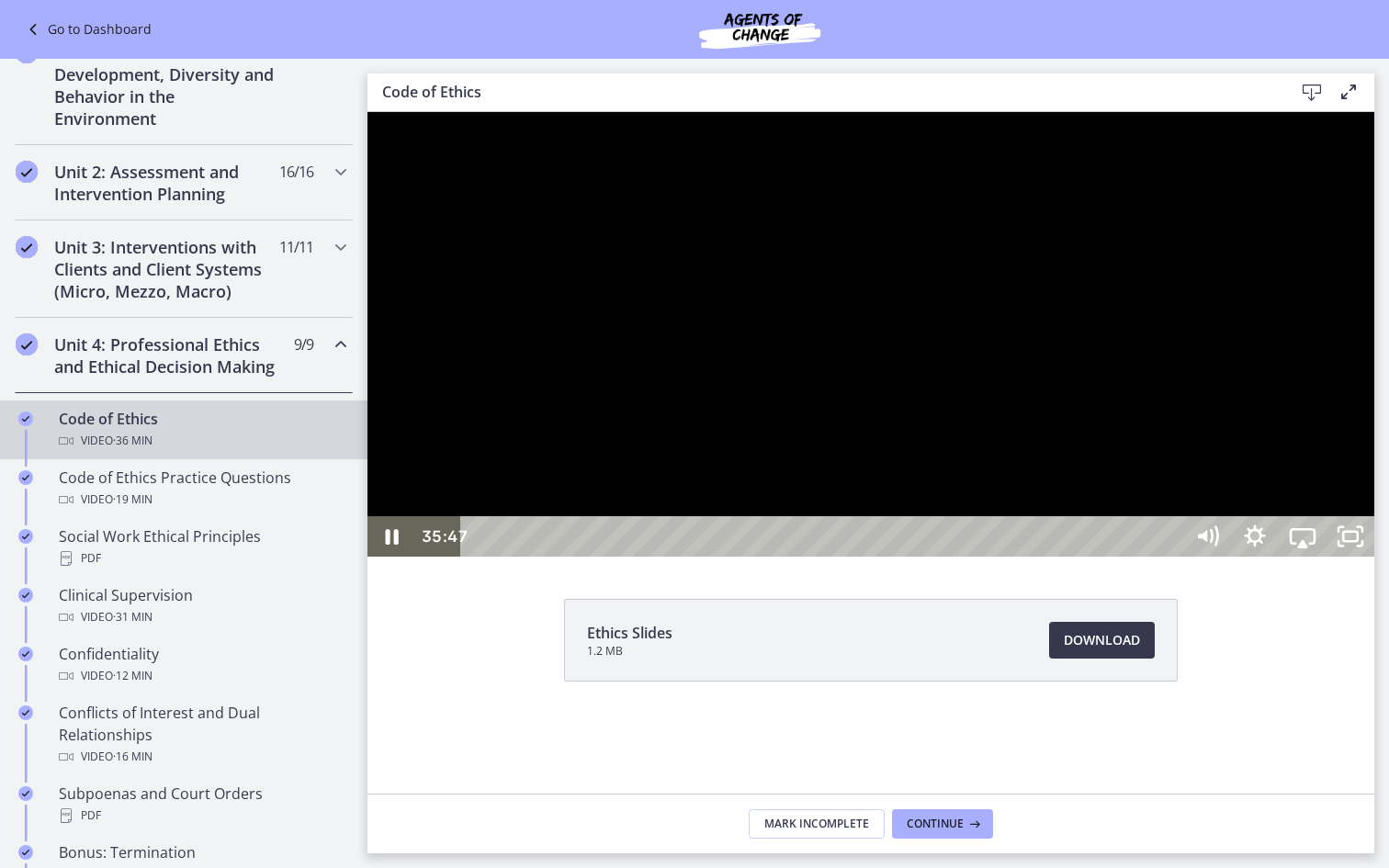 click at bounding box center [871, 334] 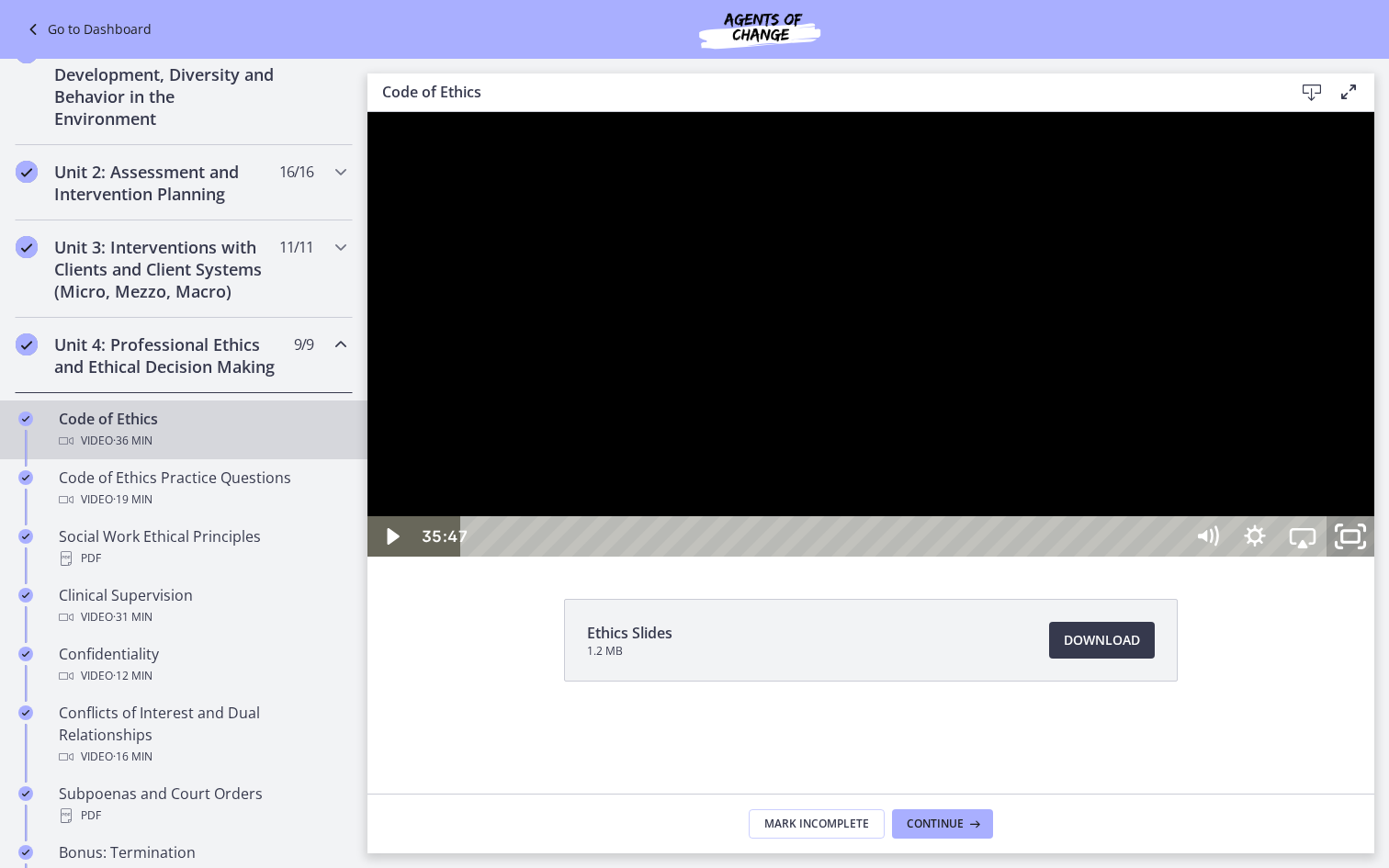 click 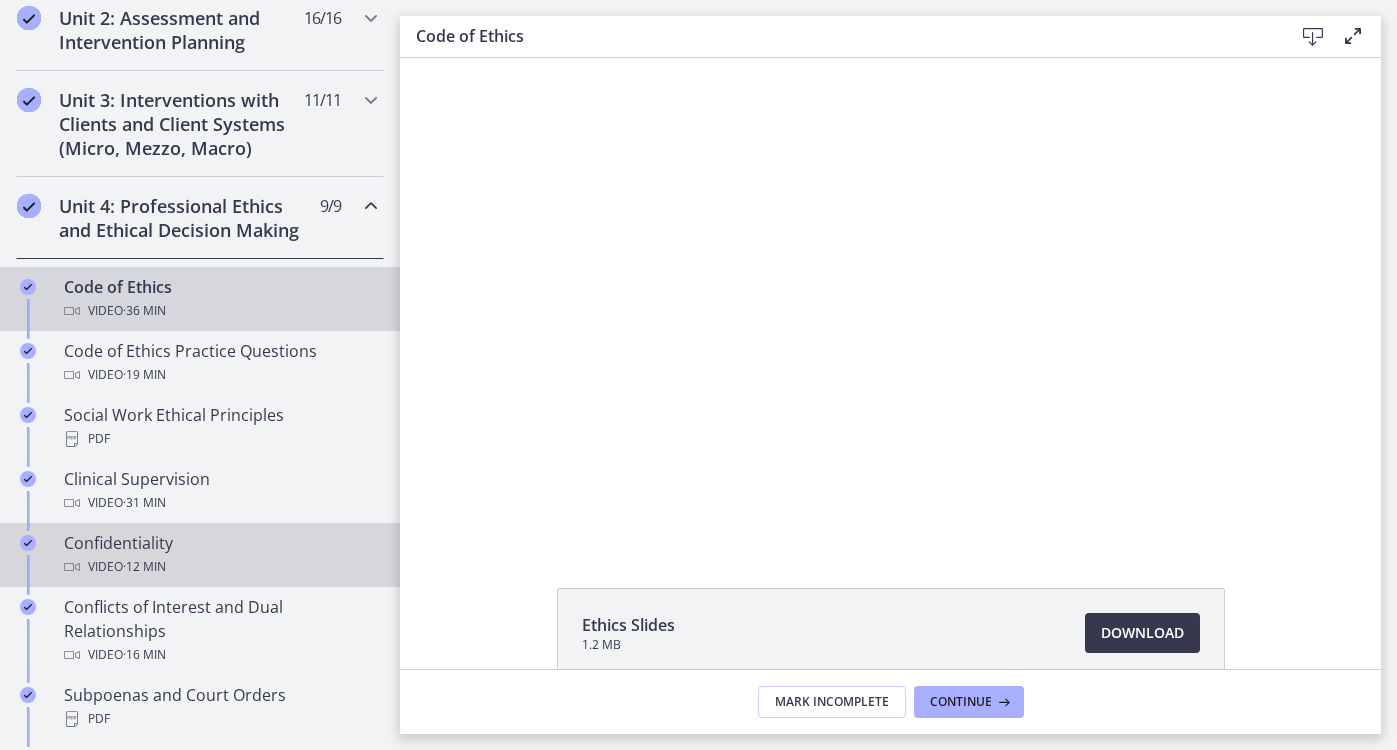 scroll, scrollTop: 705, scrollLeft: 0, axis: vertical 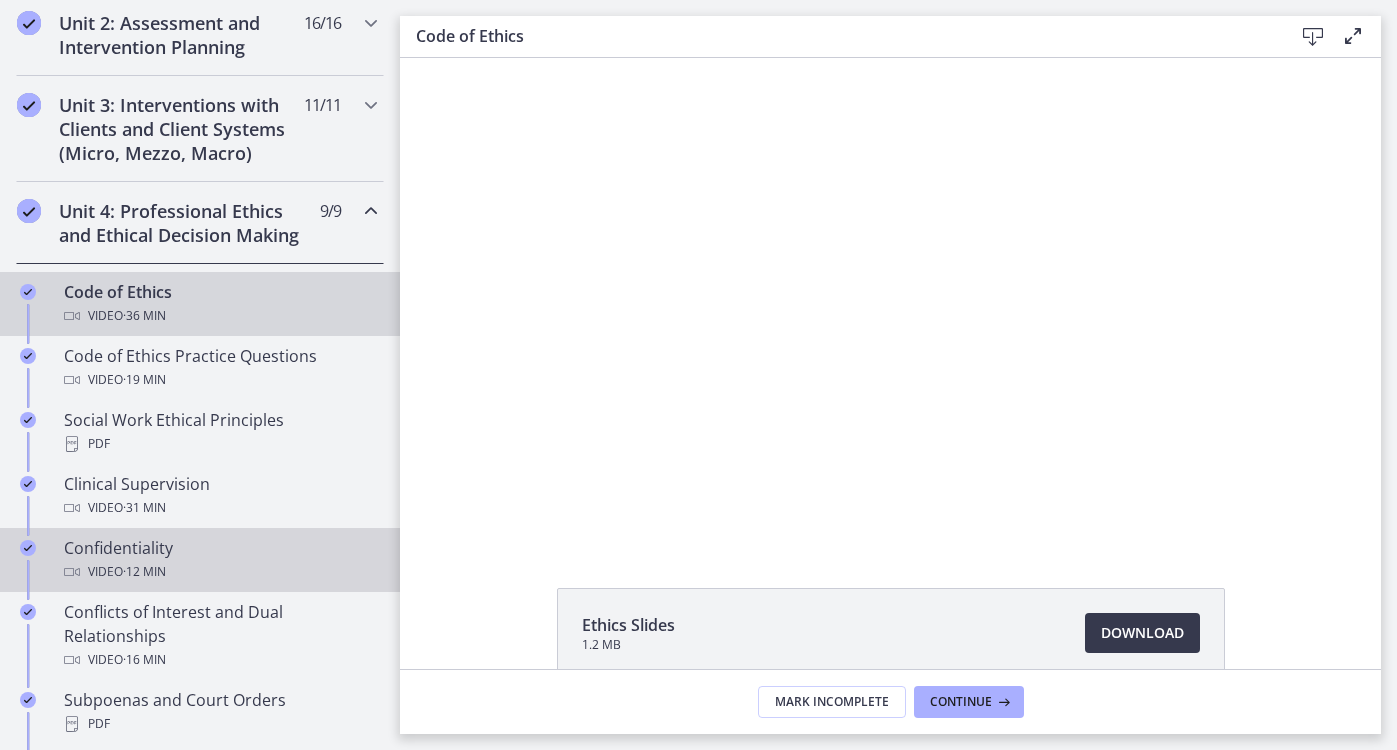 click on "Video
·  12 min" at bounding box center [220, 572] 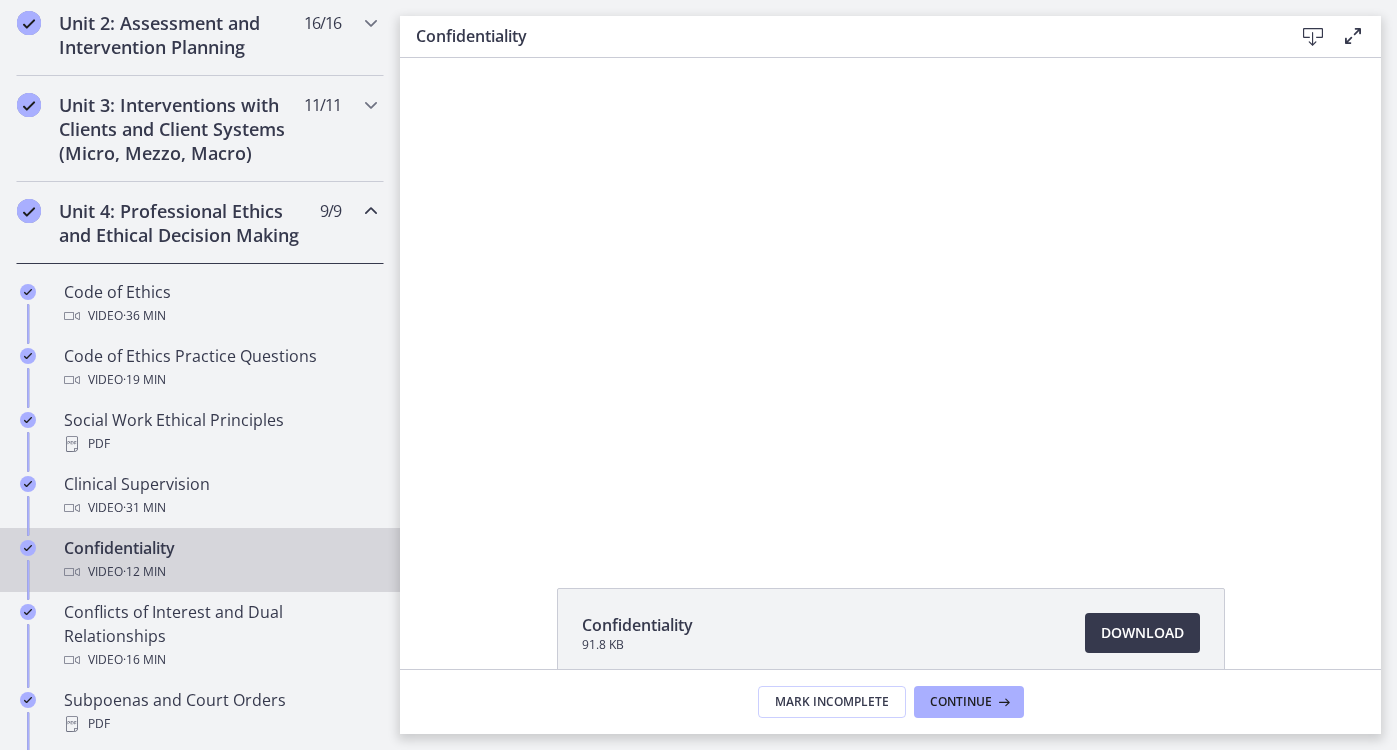 scroll, scrollTop: 0, scrollLeft: 0, axis: both 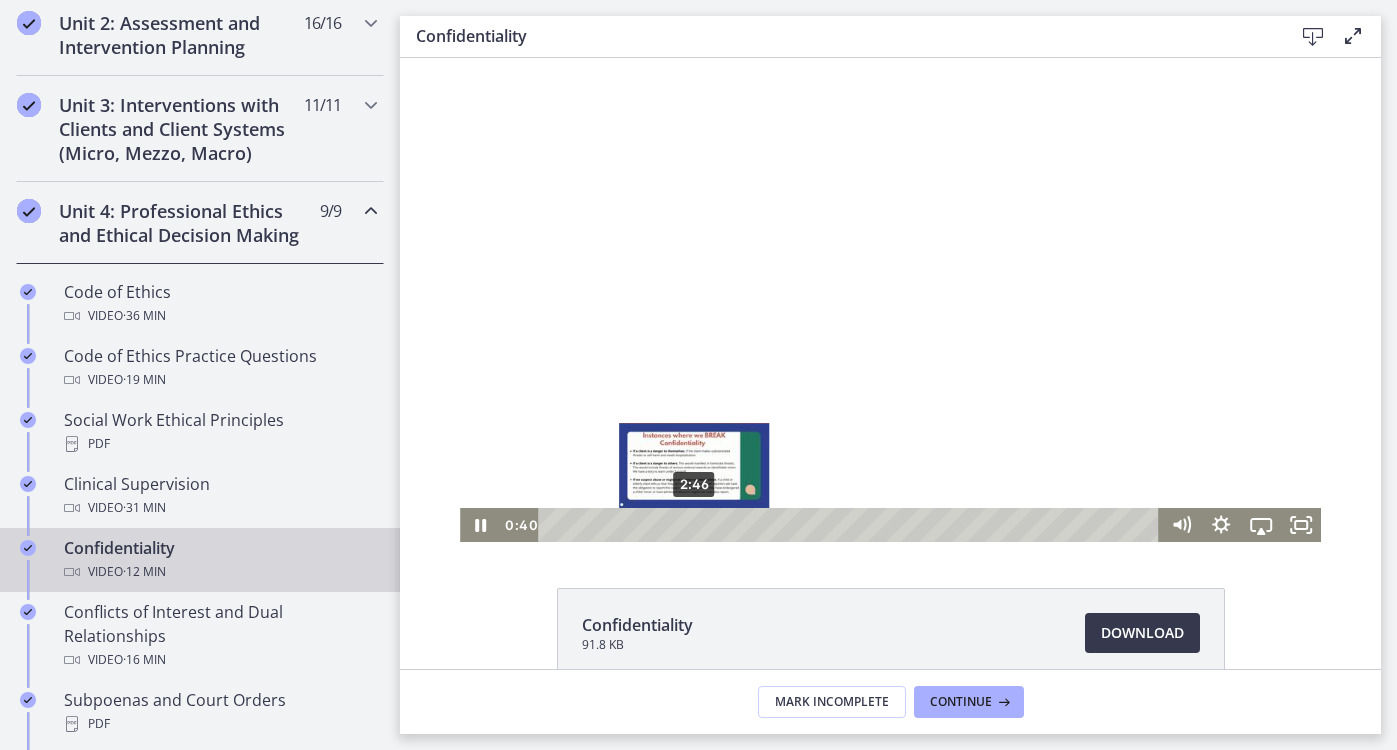 click on "2:46" at bounding box center [851, 525] 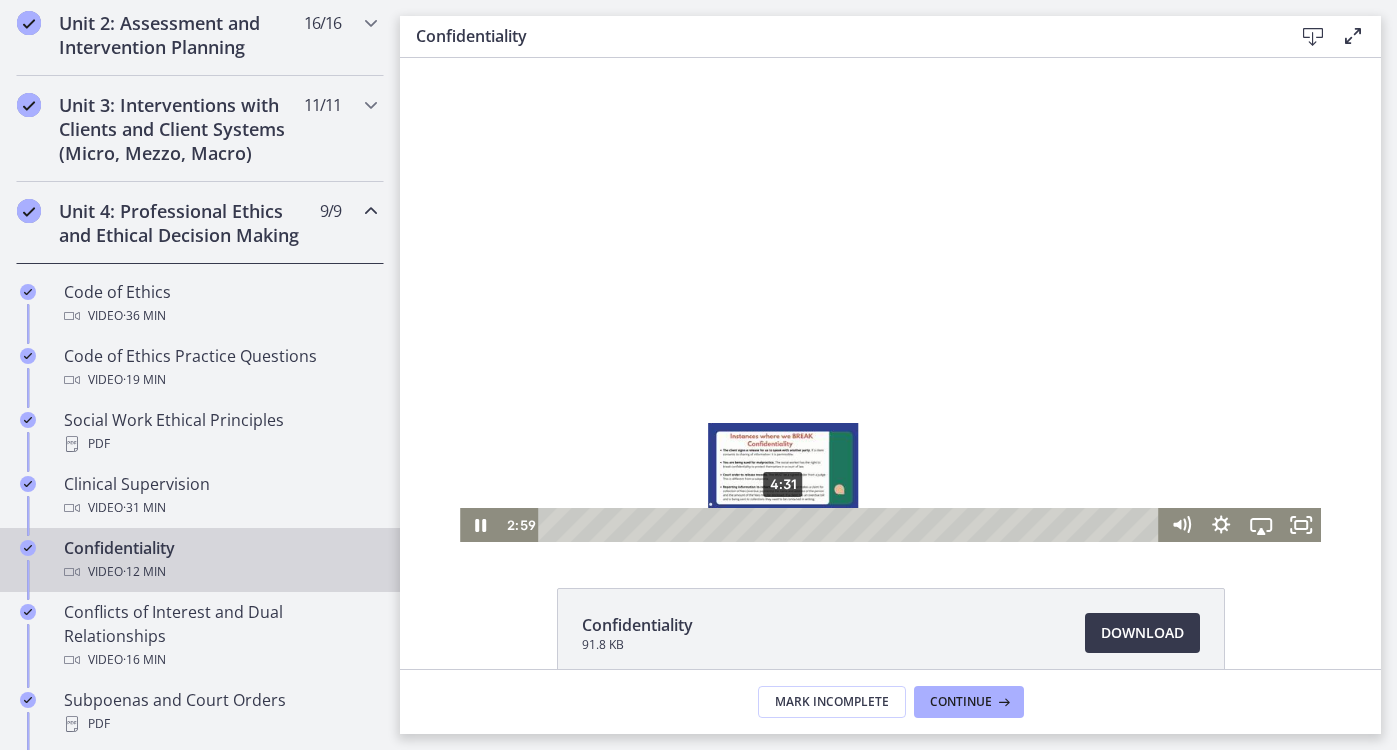 click on "4:31" at bounding box center (851, 525) 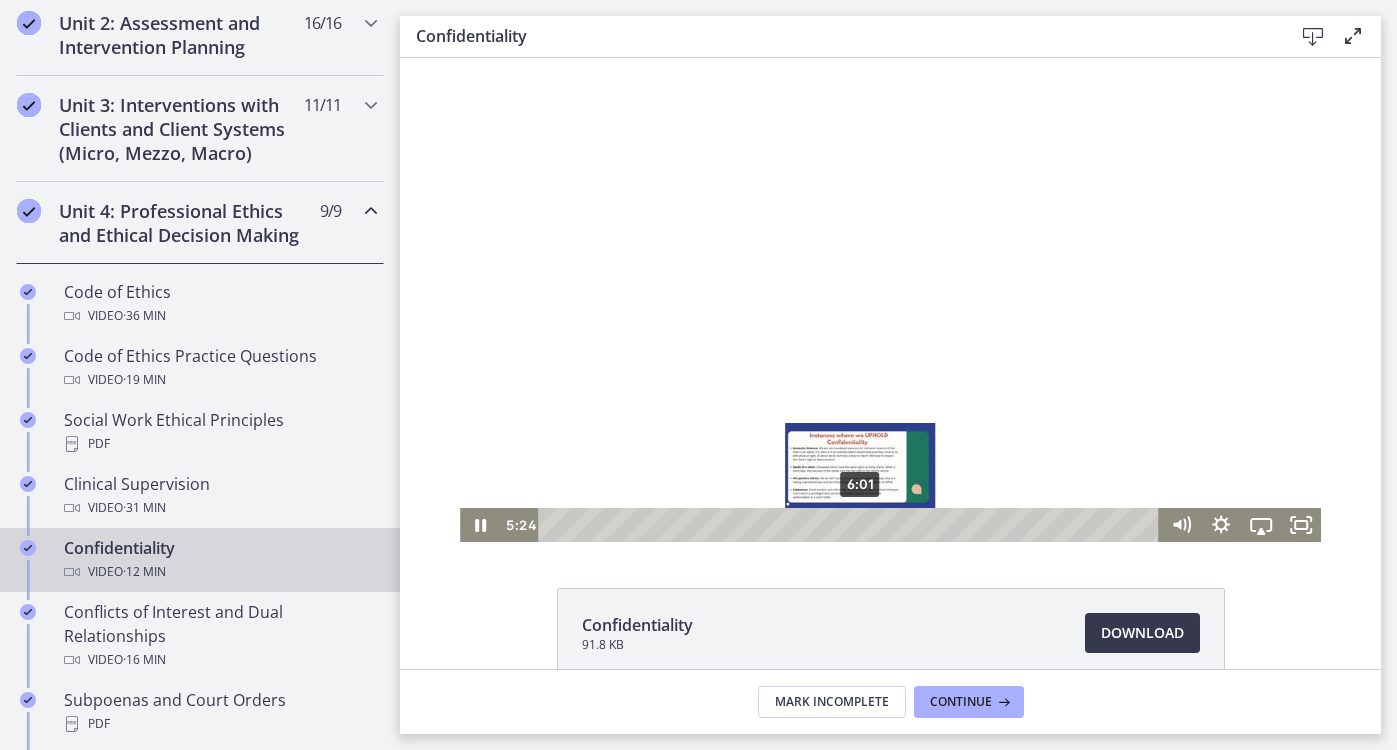 click on "6:01" at bounding box center (851, 525) 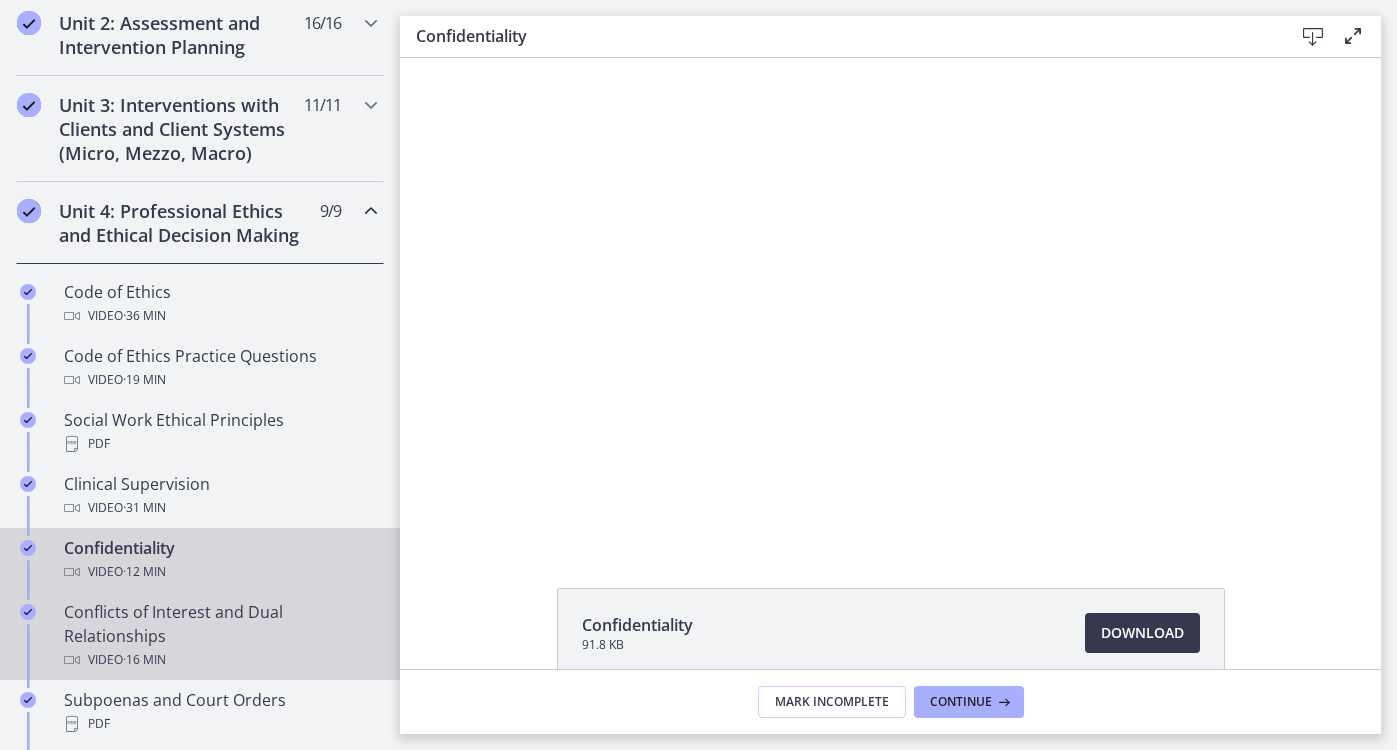 click on "Conflicts of Interest and Dual Relationships
Video
·  16 min" at bounding box center [220, 636] 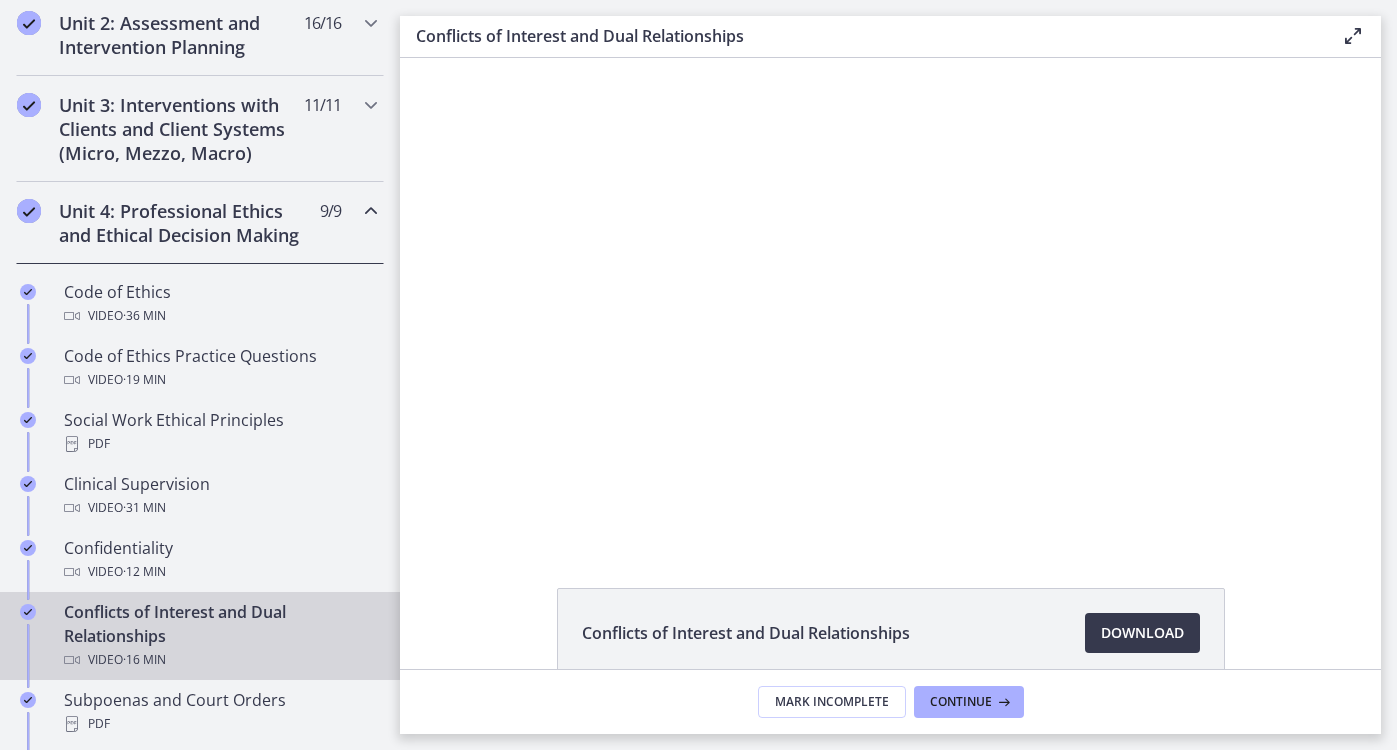 scroll, scrollTop: 0, scrollLeft: 0, axis: both 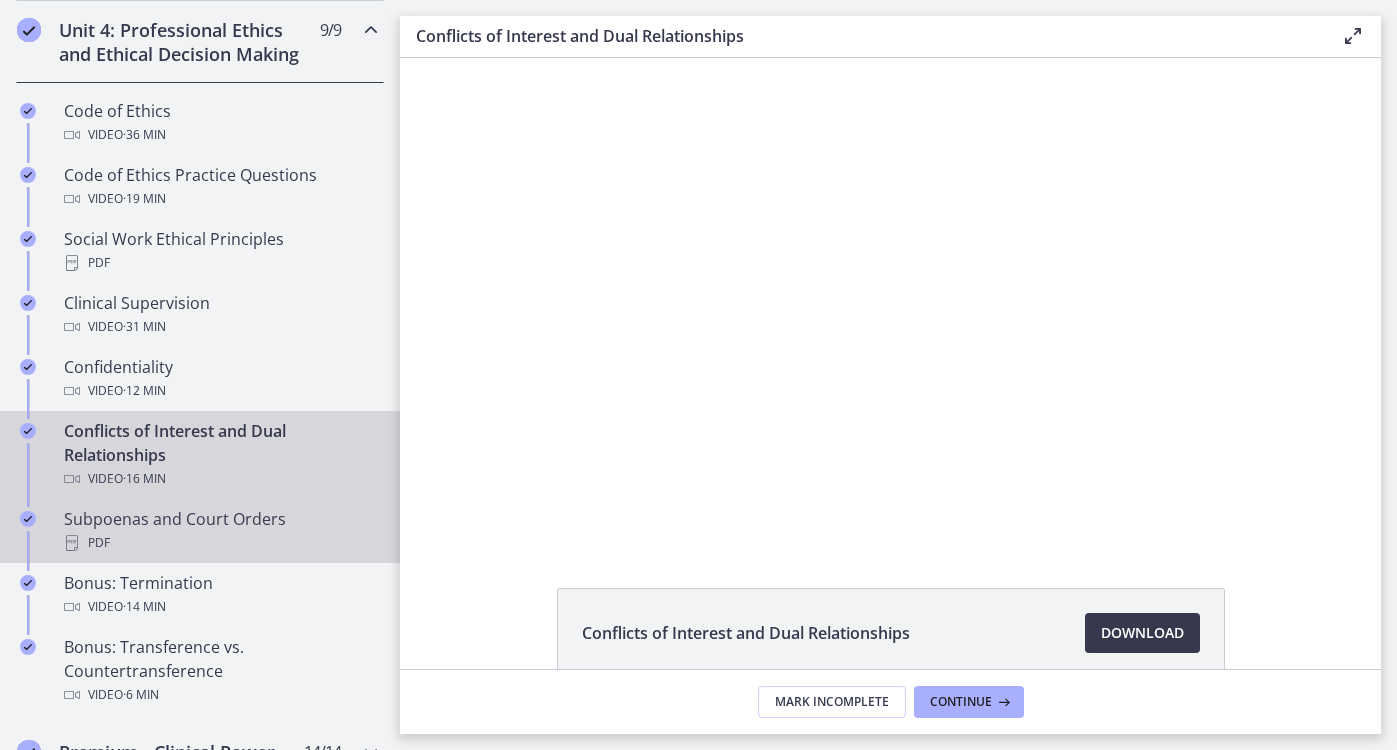 click on "Subpoenas and Court Orders
PDF" at bounding box center (220, 531) 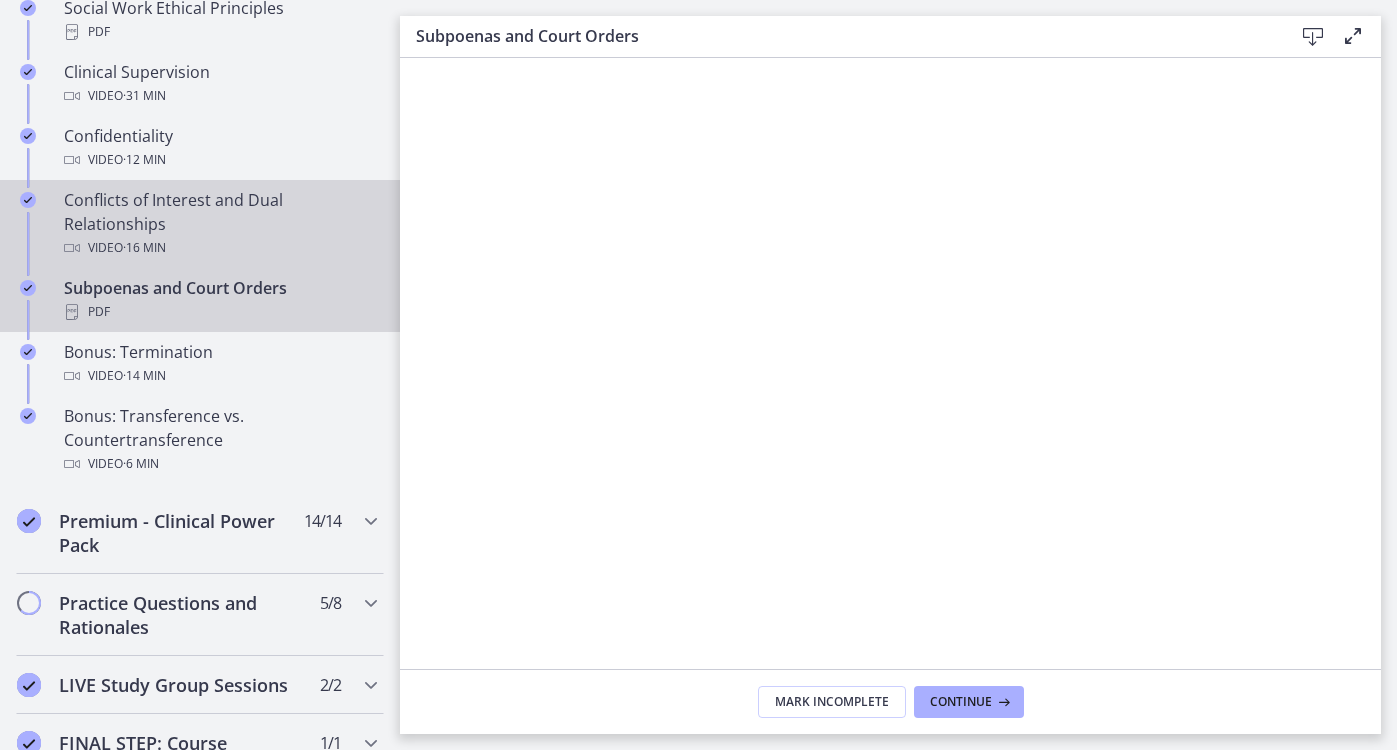 scroll, scrollTop: 1117, scrollLeft: 0, axis: vertical 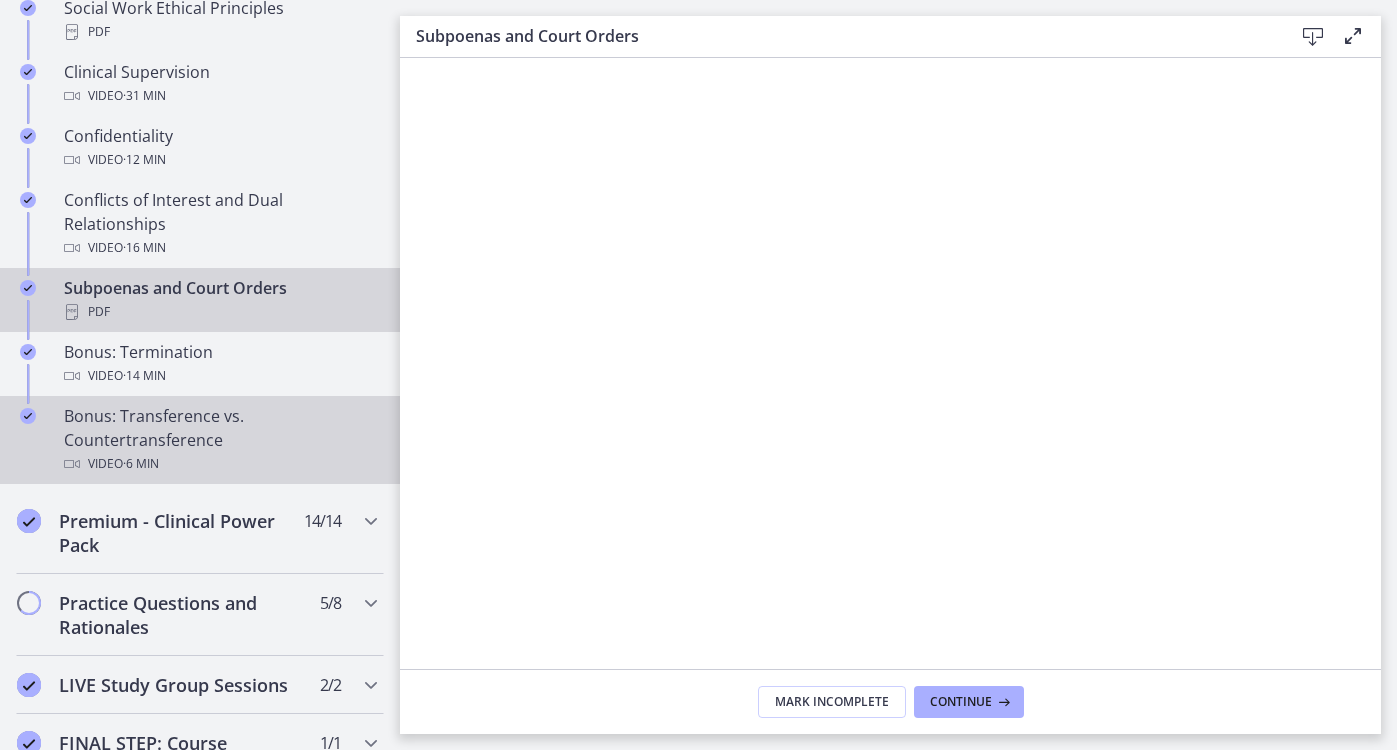 click on "Bonus: Transference vs. Countertransference
Video
·  6 min" at bounding box center [220, 440] 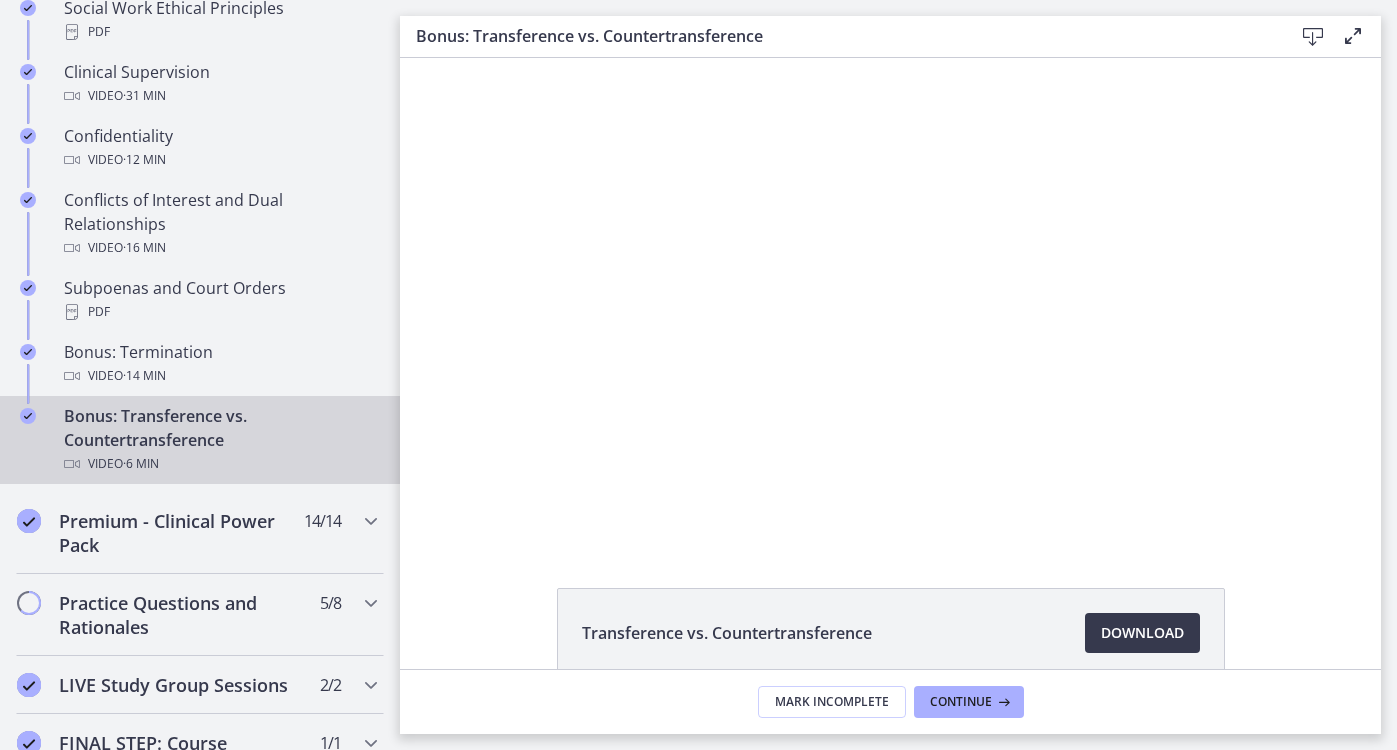 scroll, scrollTop: 0, scrollLeft: 0, axis: both 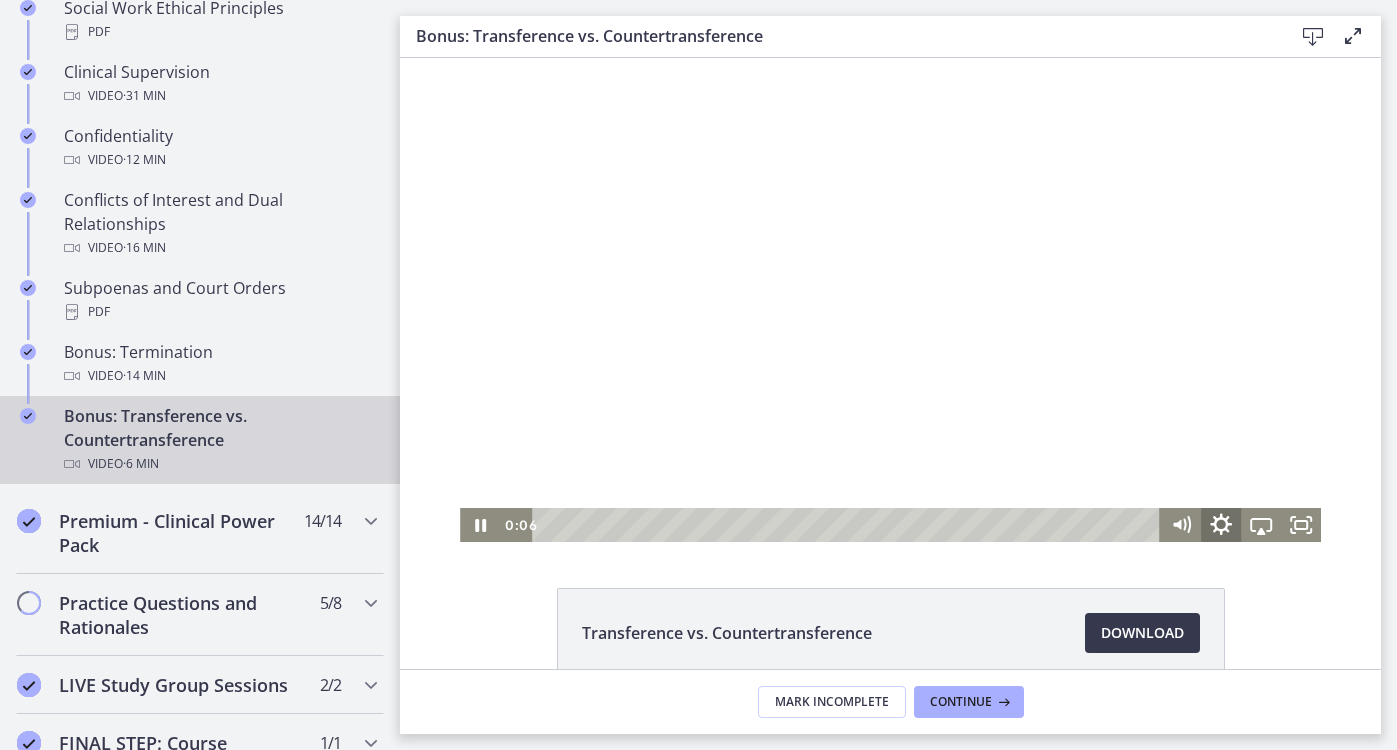 click 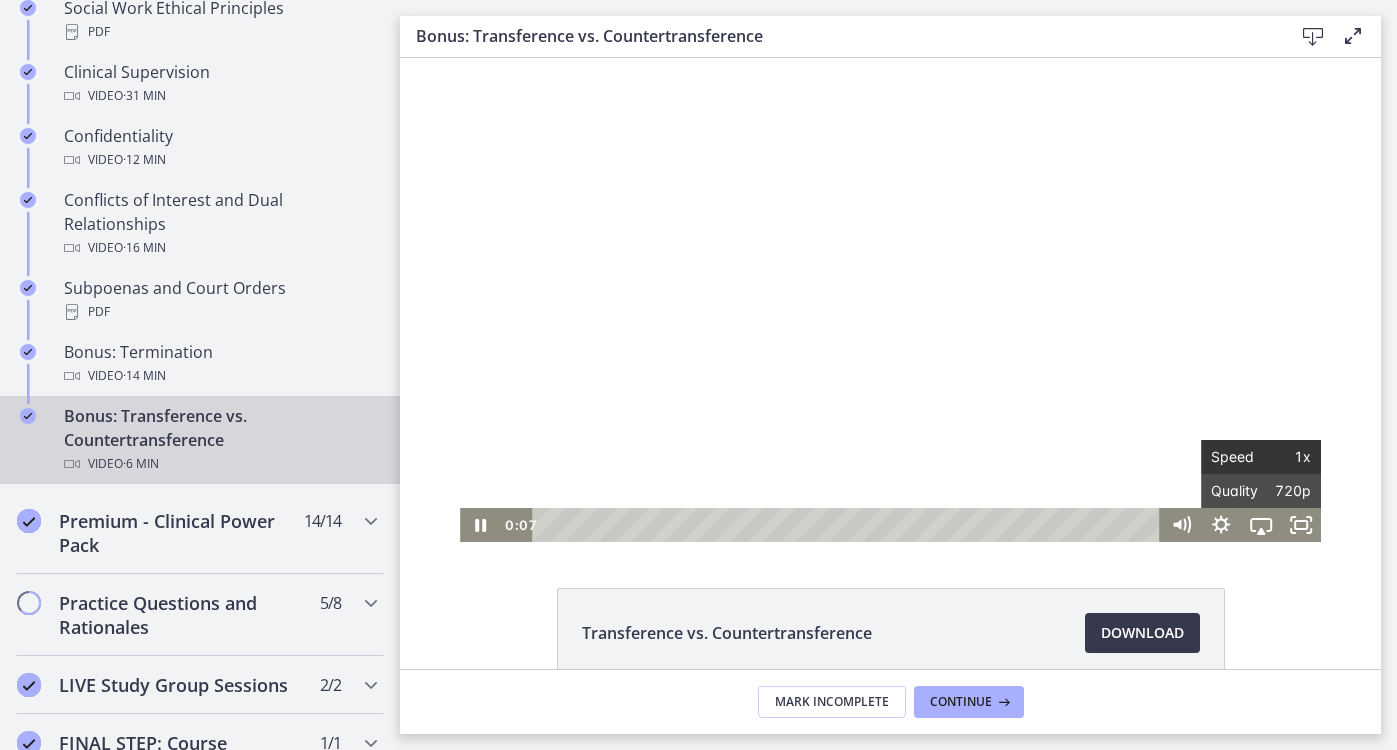 click on "Speed" at bounding box center (1236, 457) 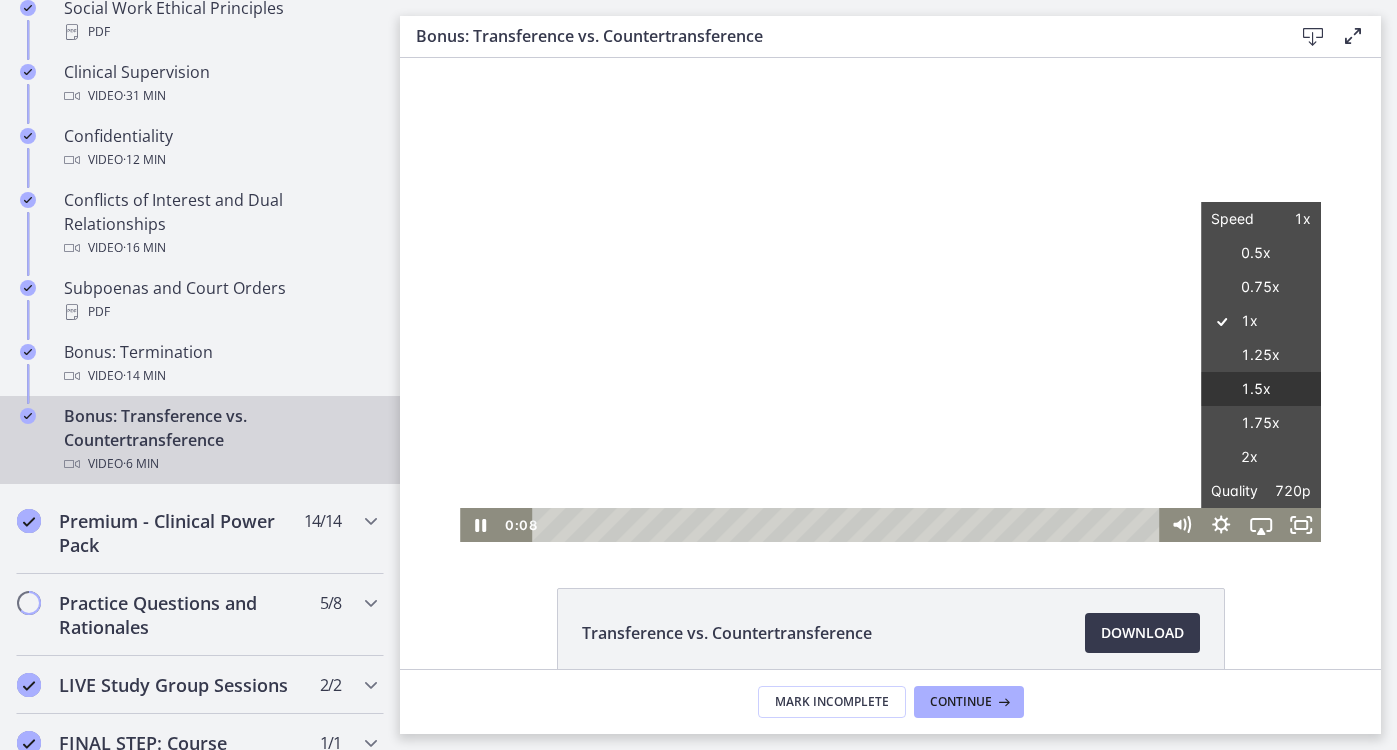 click on "1.5x" at bounding box center [1261, 389] 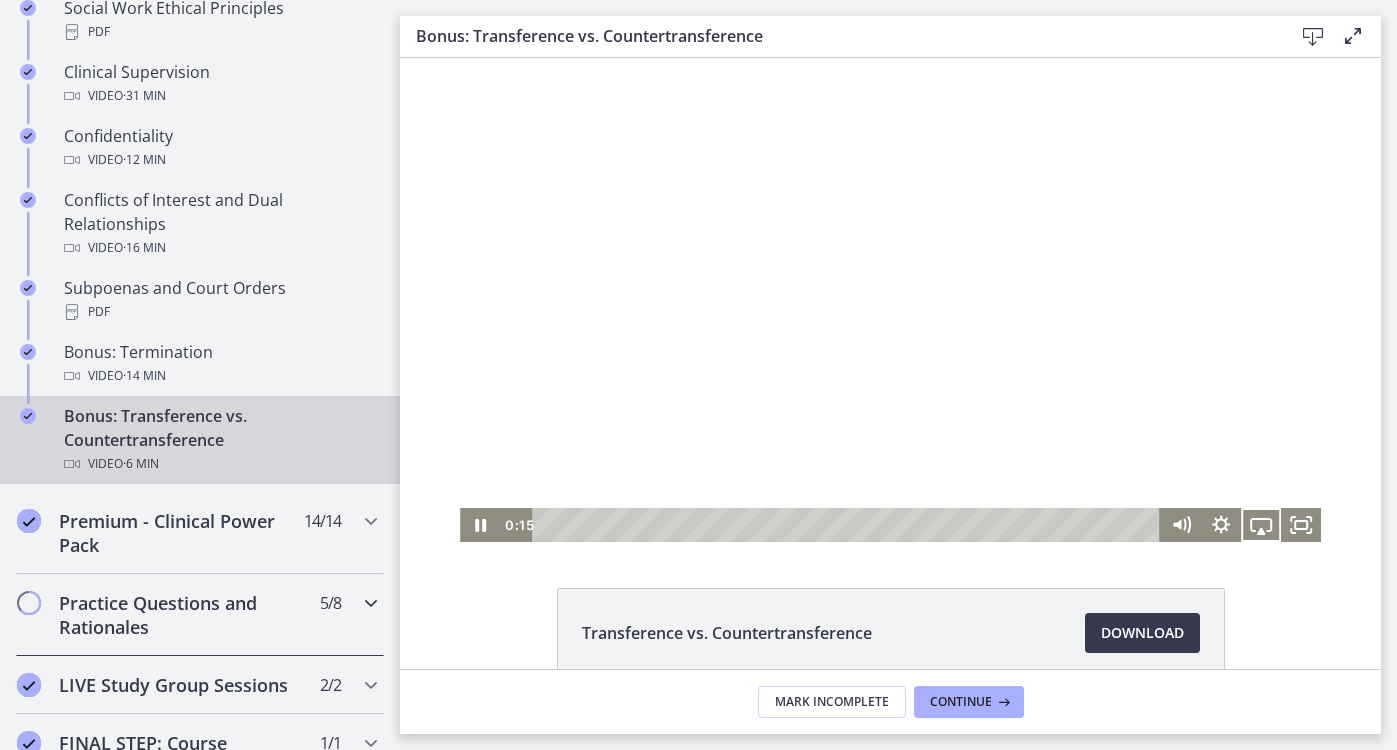click at bounding box center (371, 603) 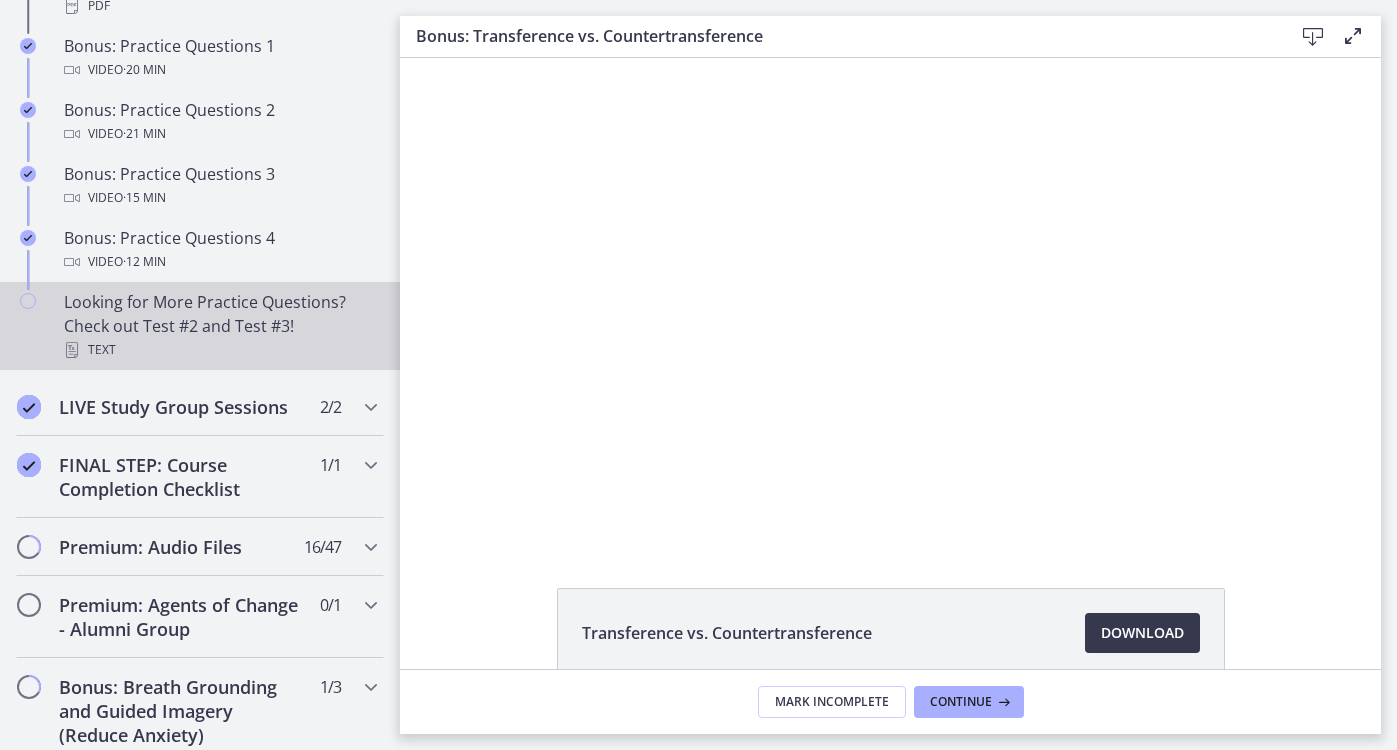 scroll, scrollTop: 1360, scrollLeft: 0, axis: vertical 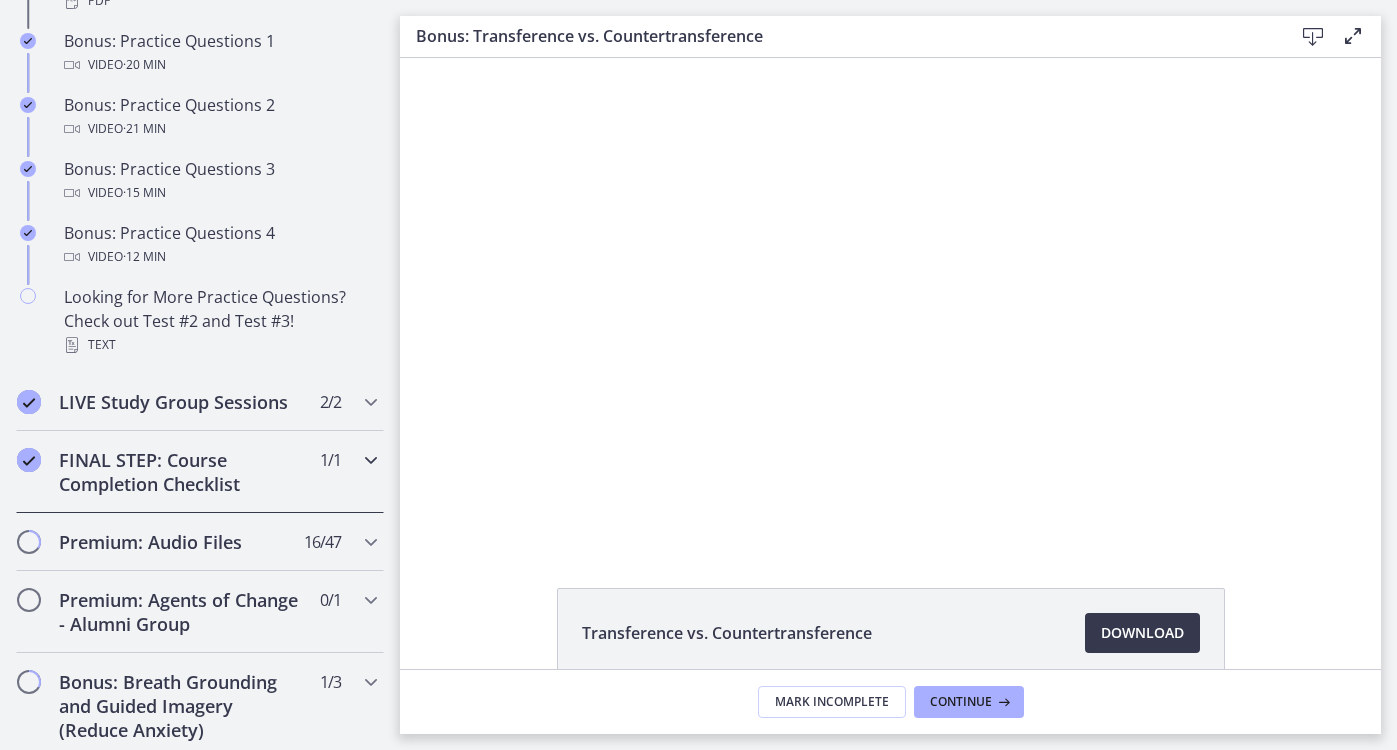 click at bounding box center [371, 460] 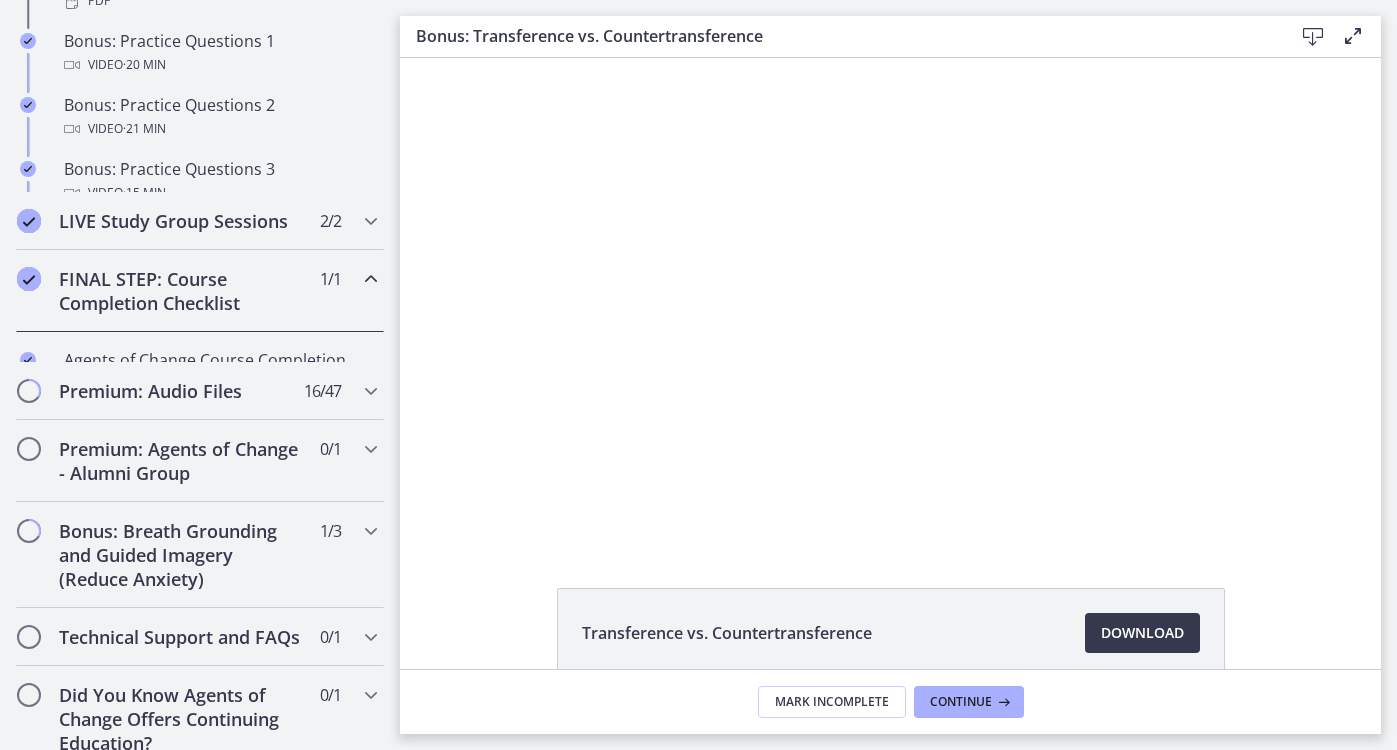 scroll, scrollTop: 1037, scrollLeft: 0, axis: vertical 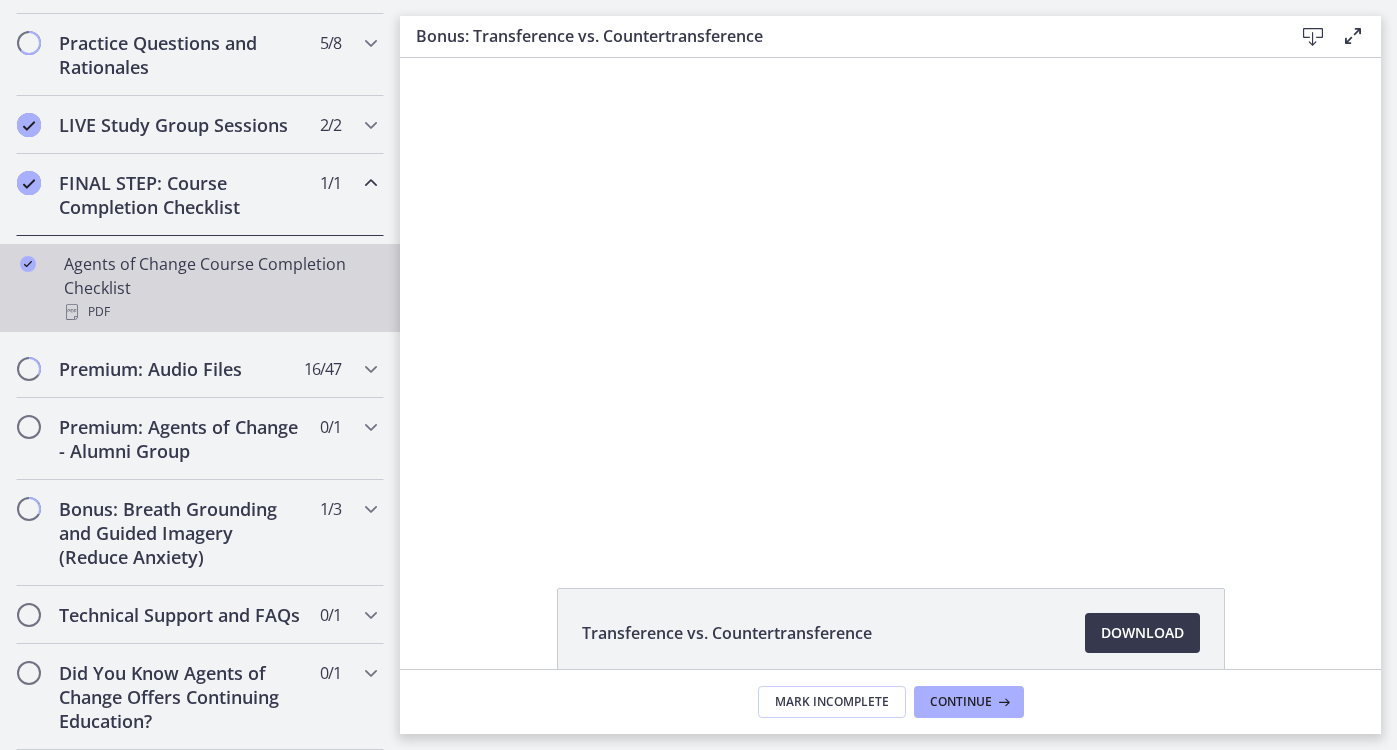 click on "Agents of Change Course Completion Checklist
PDF" at bounding box center [220, 288] 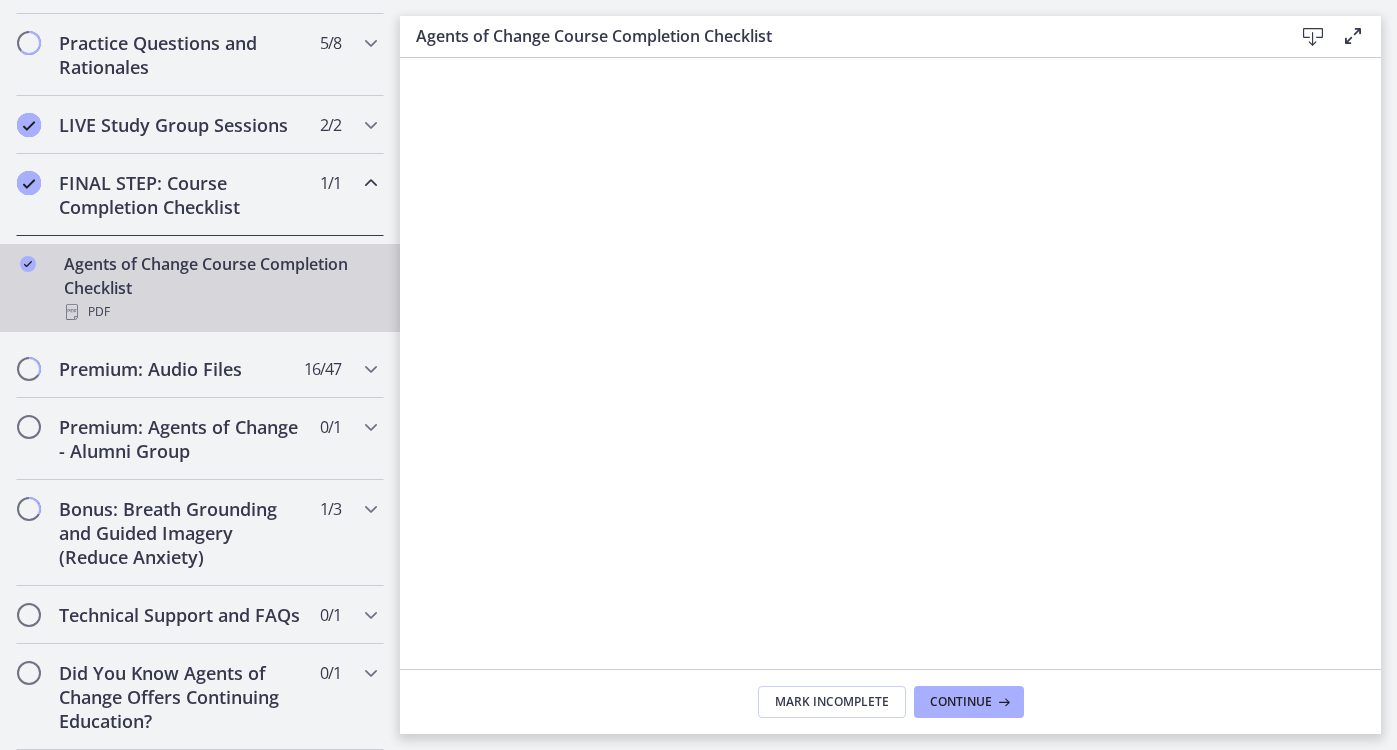 scroll, scrollTop: 0, scrollLeft: 0, axis: both 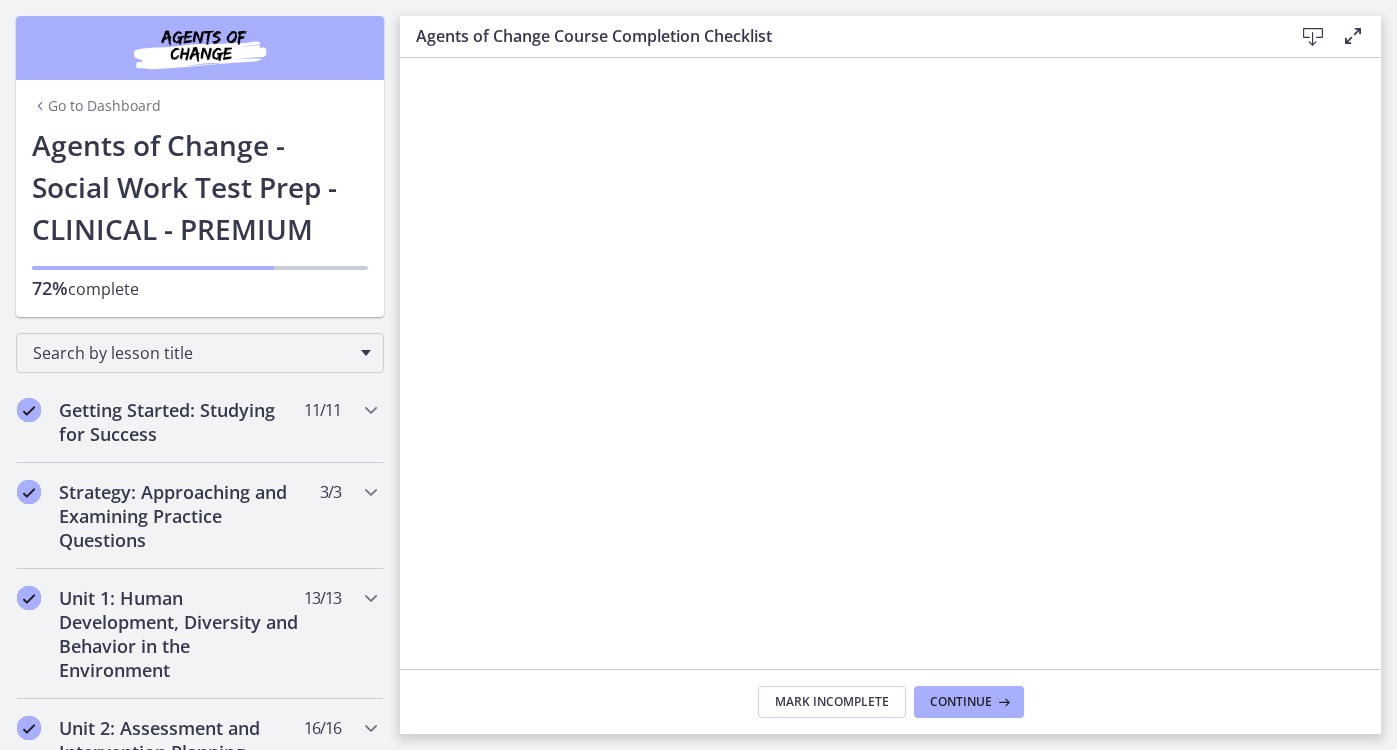 click on "Go to Dashboard" at bounding box center [96, 106] 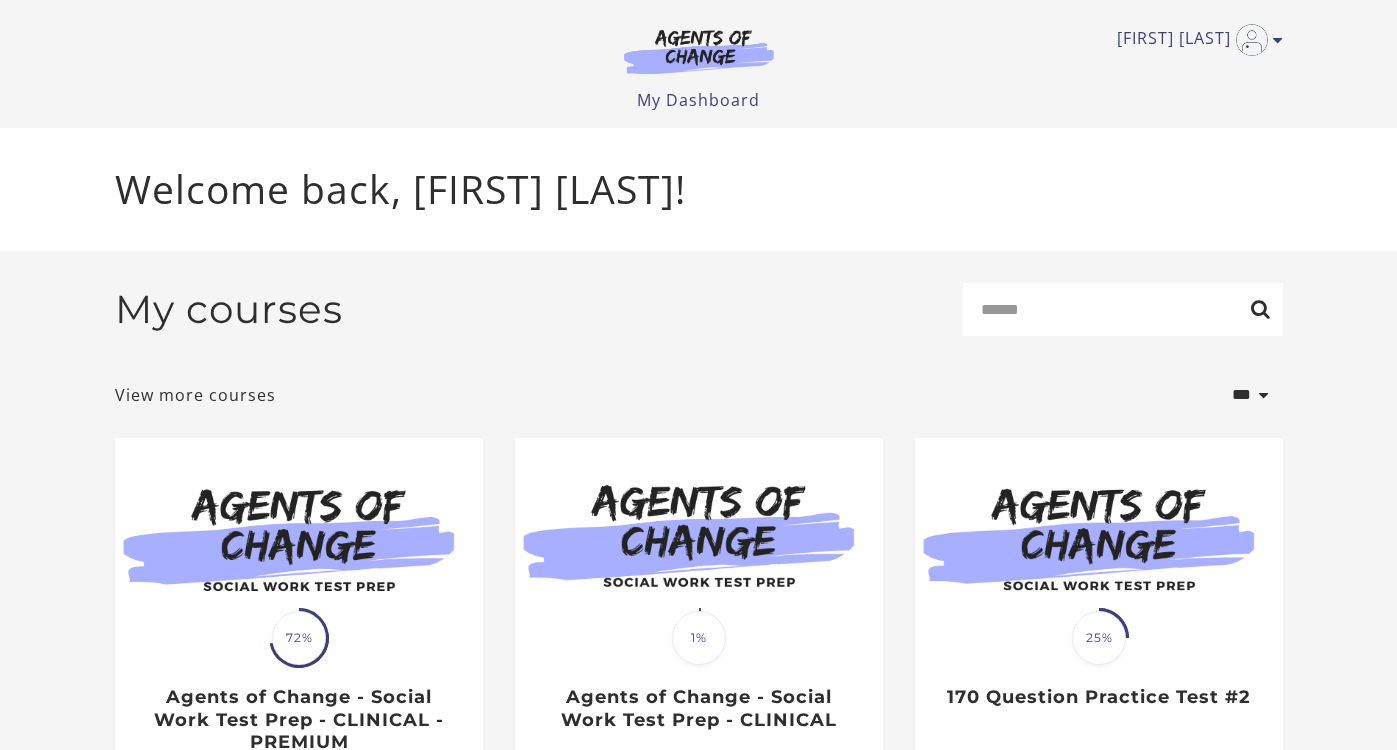 scroll, scrollTop: 0, scrollLeft: 0, axis: both 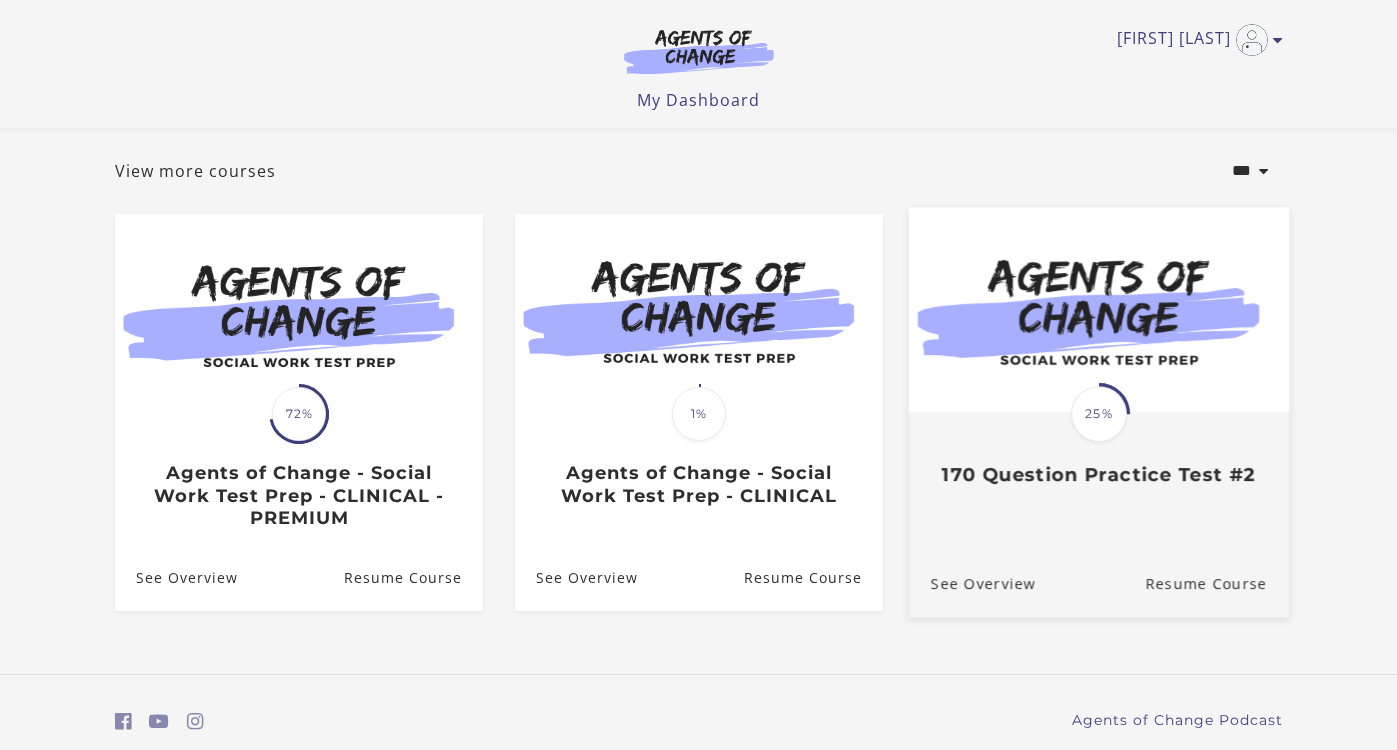 click at bounding box center [1098, 309] 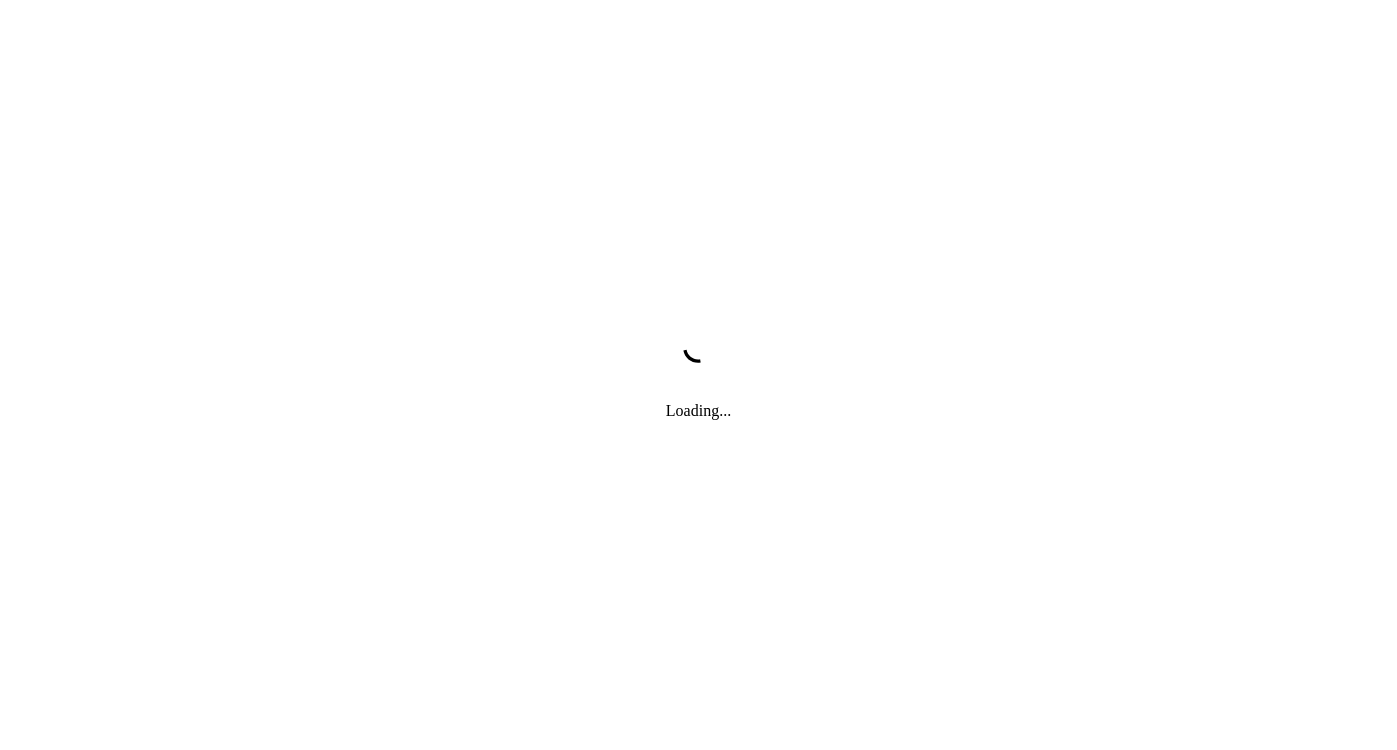 scroll, scrollTop: 0, scrollLeft: 0, axis: both 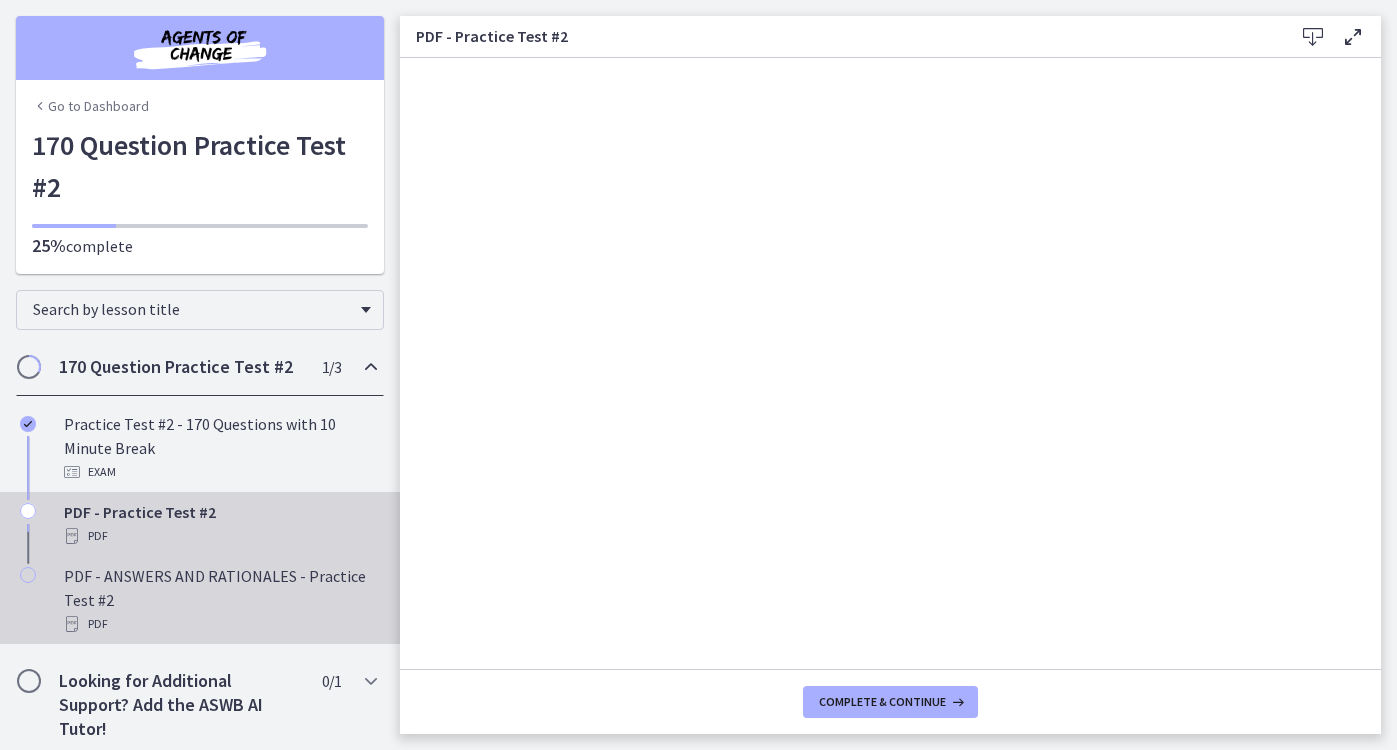 click on "PDF - ANSWERS AND RATIONALES - Practice Test #2
PDF" at bounding box center [220, 600] 